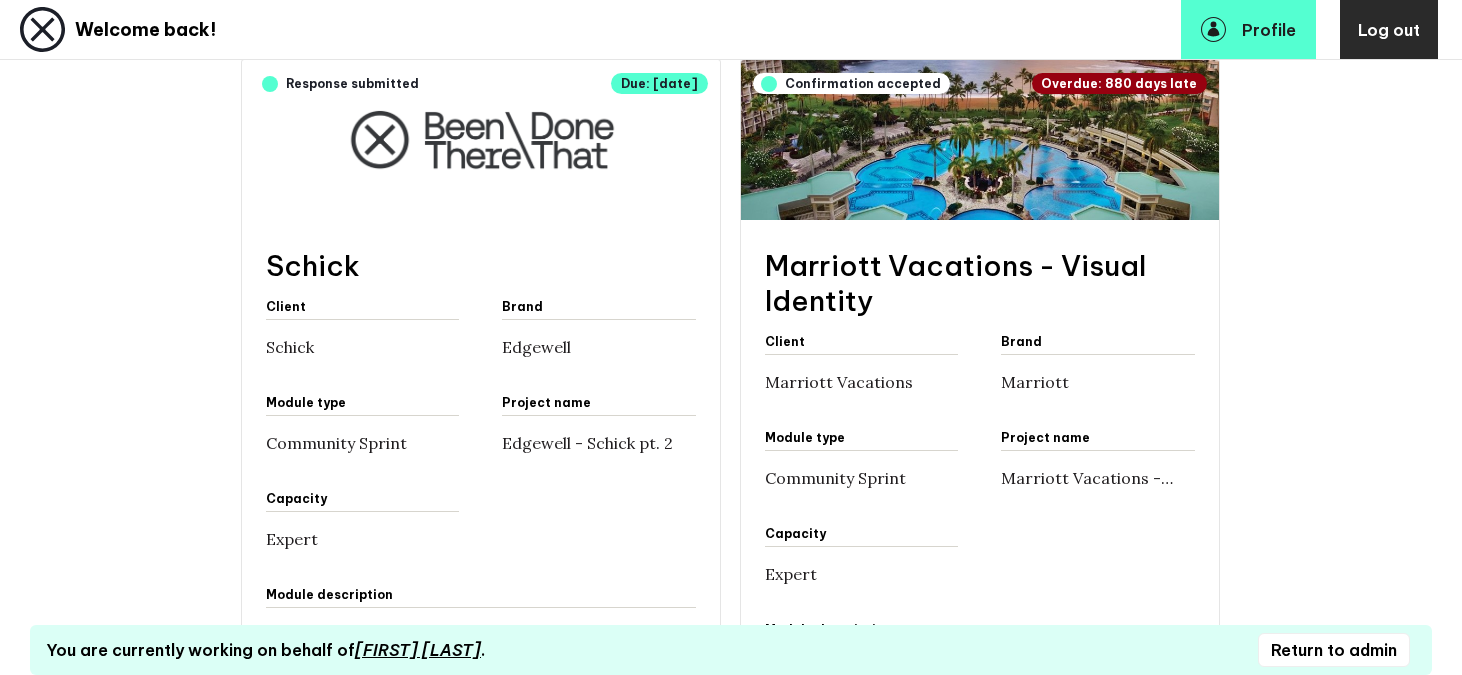 scroll, scrollTop: 581, scrollLeft: 0, axis: vertical 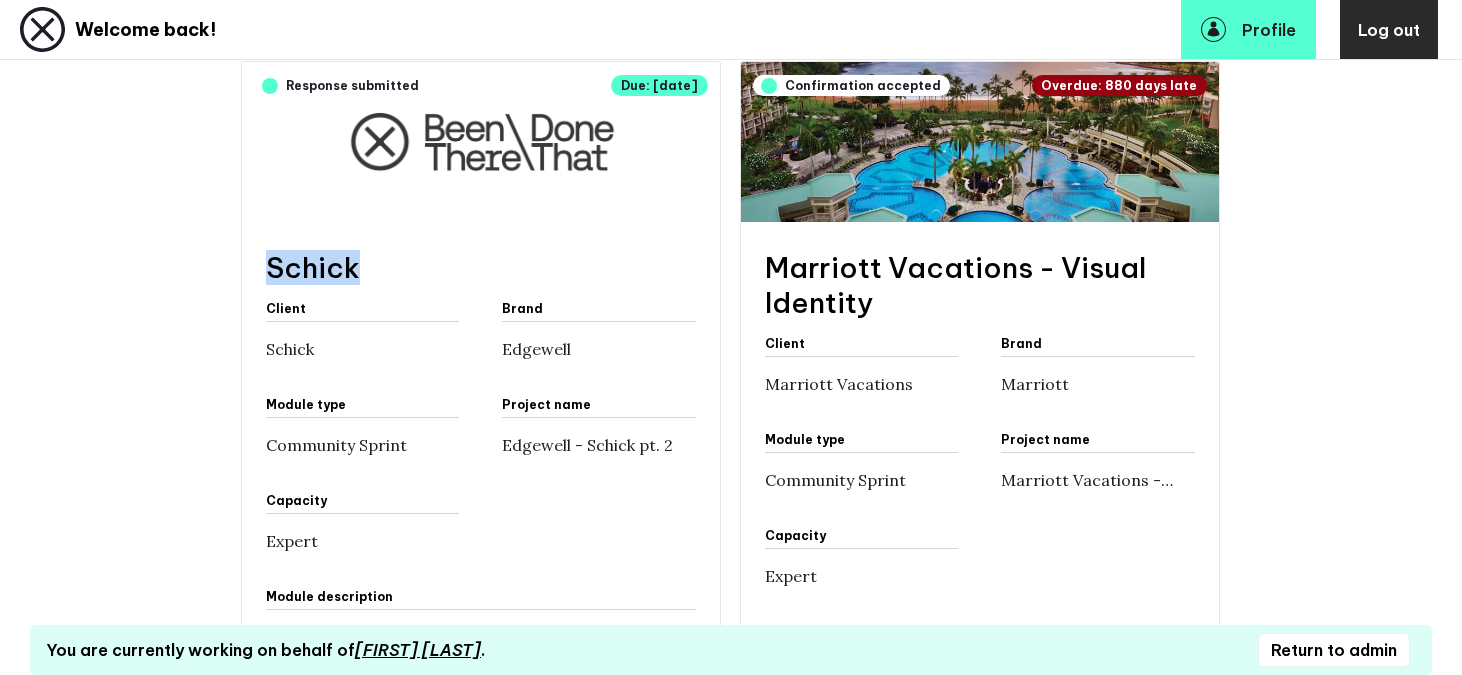 drag, startPoint x: 359, startPoint y: 264, endPoint x: 268, endPoint y: 261, distance: 91.04944 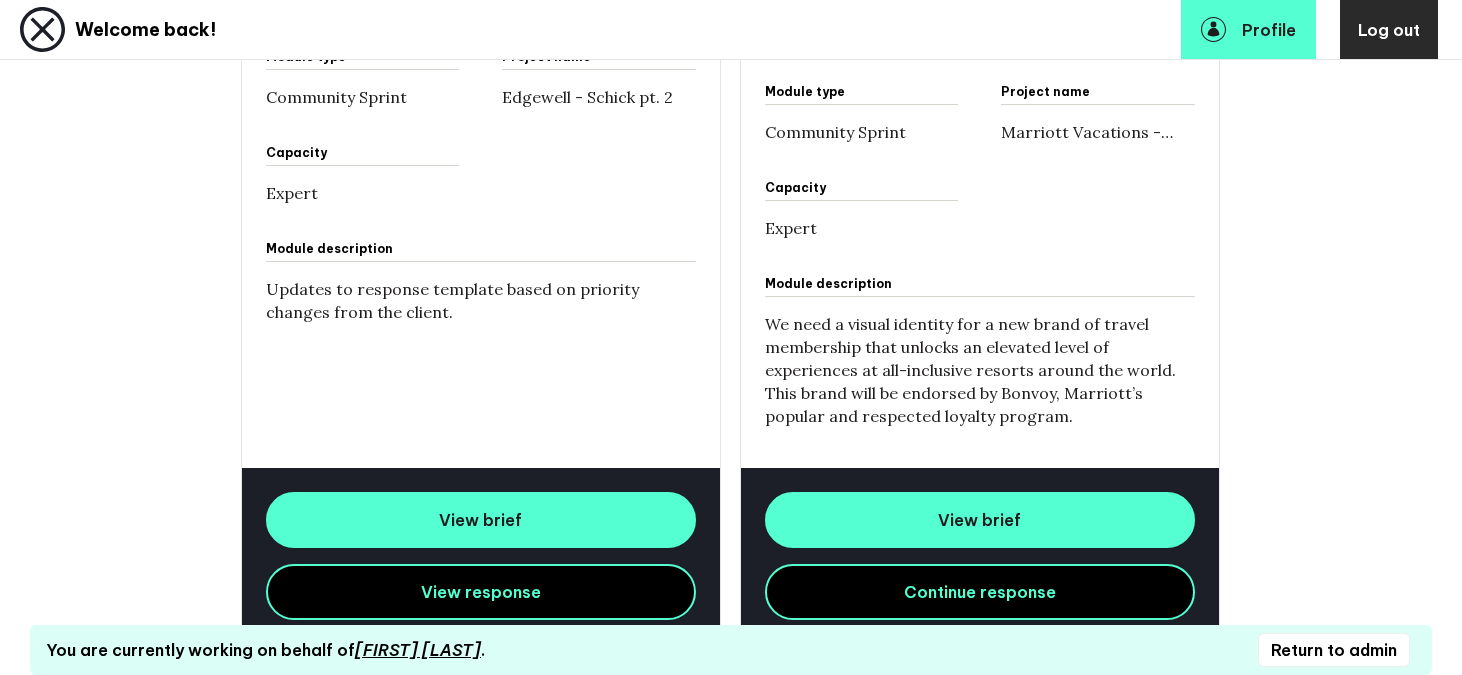 scroll, scrollTop: 931, scrollLeft: 0, axis: vertical 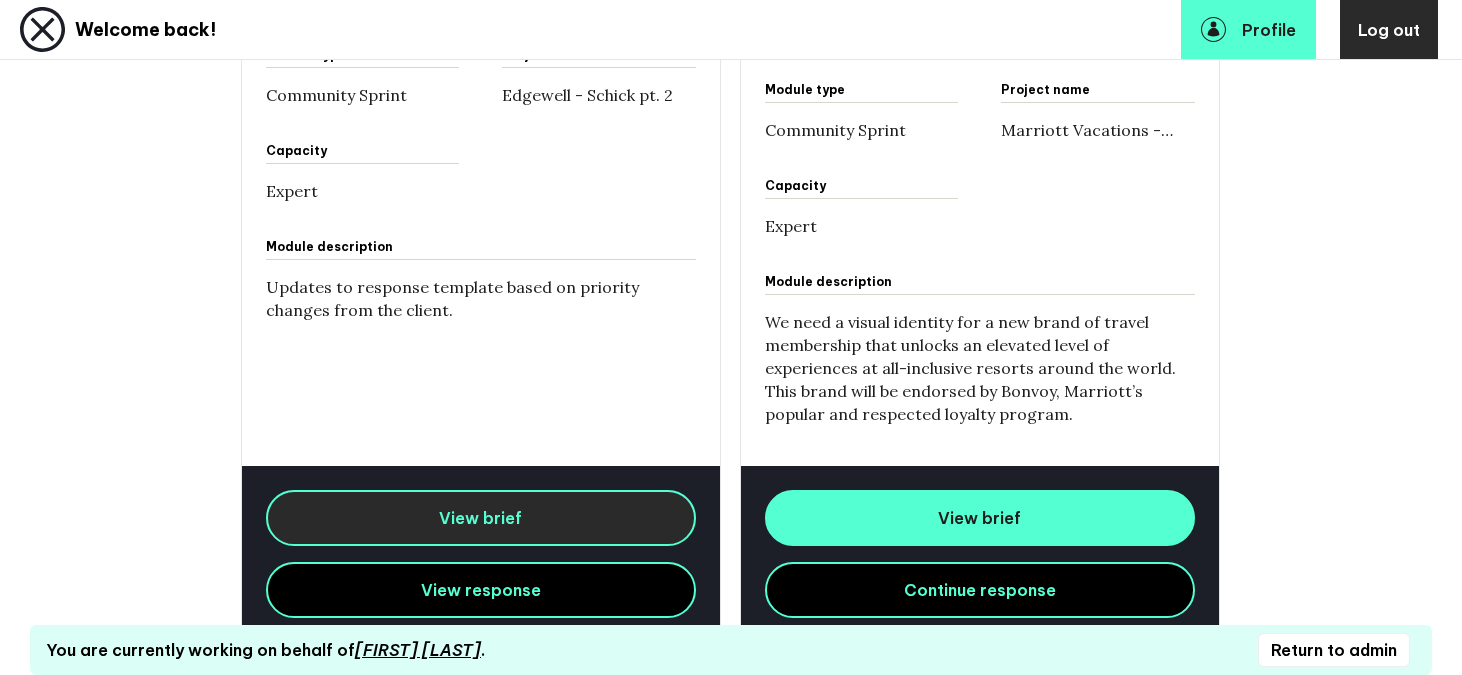 click on "View brief" at bounding box center (481, 518) 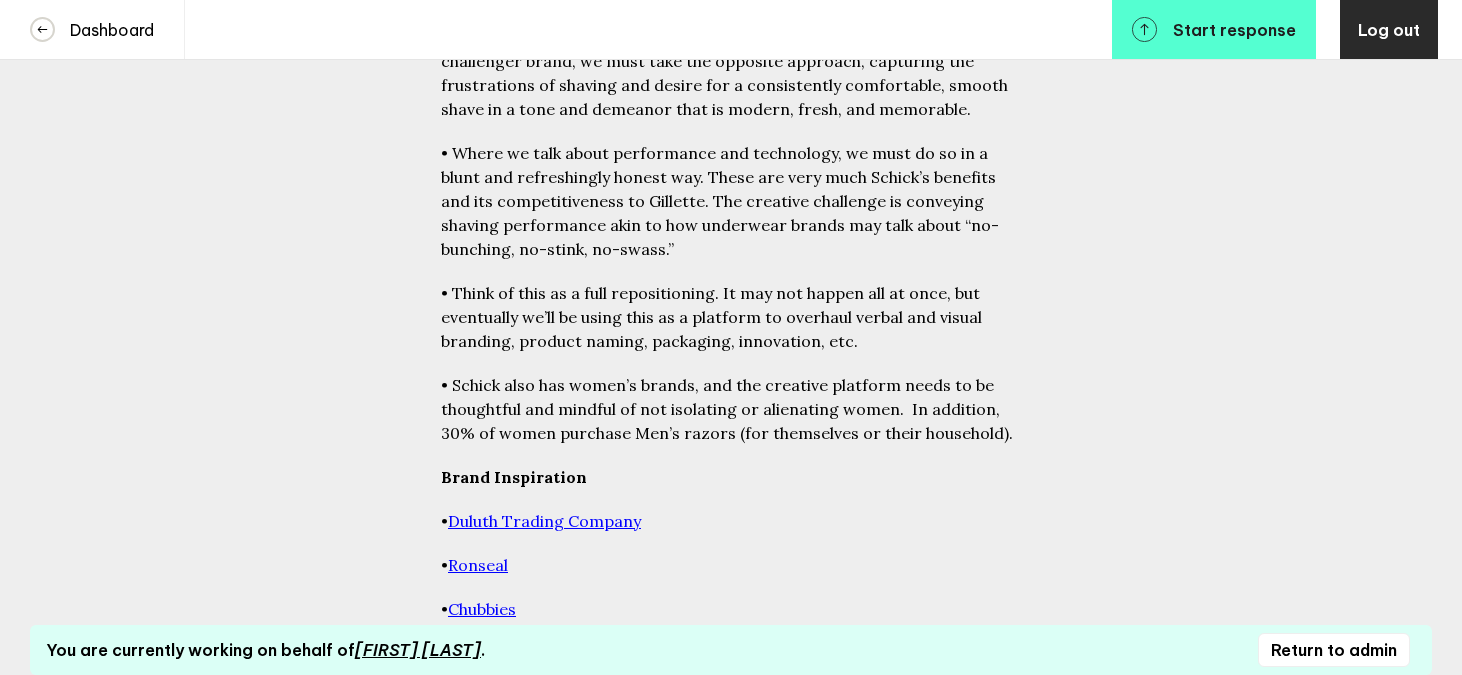 scroll, scrollTop: 2828, scrollLeft: 0, axis: vertical 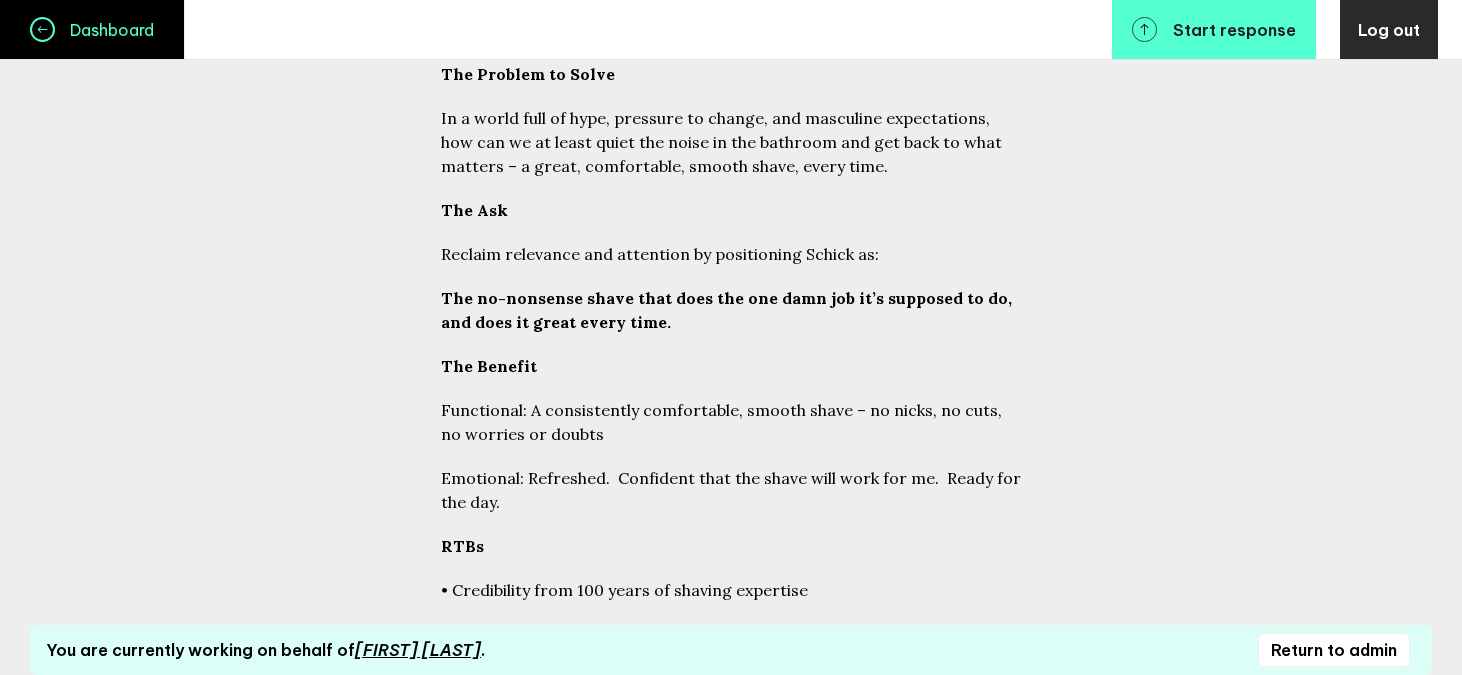 click on "Dashboard" at bounding box center (104, 30) 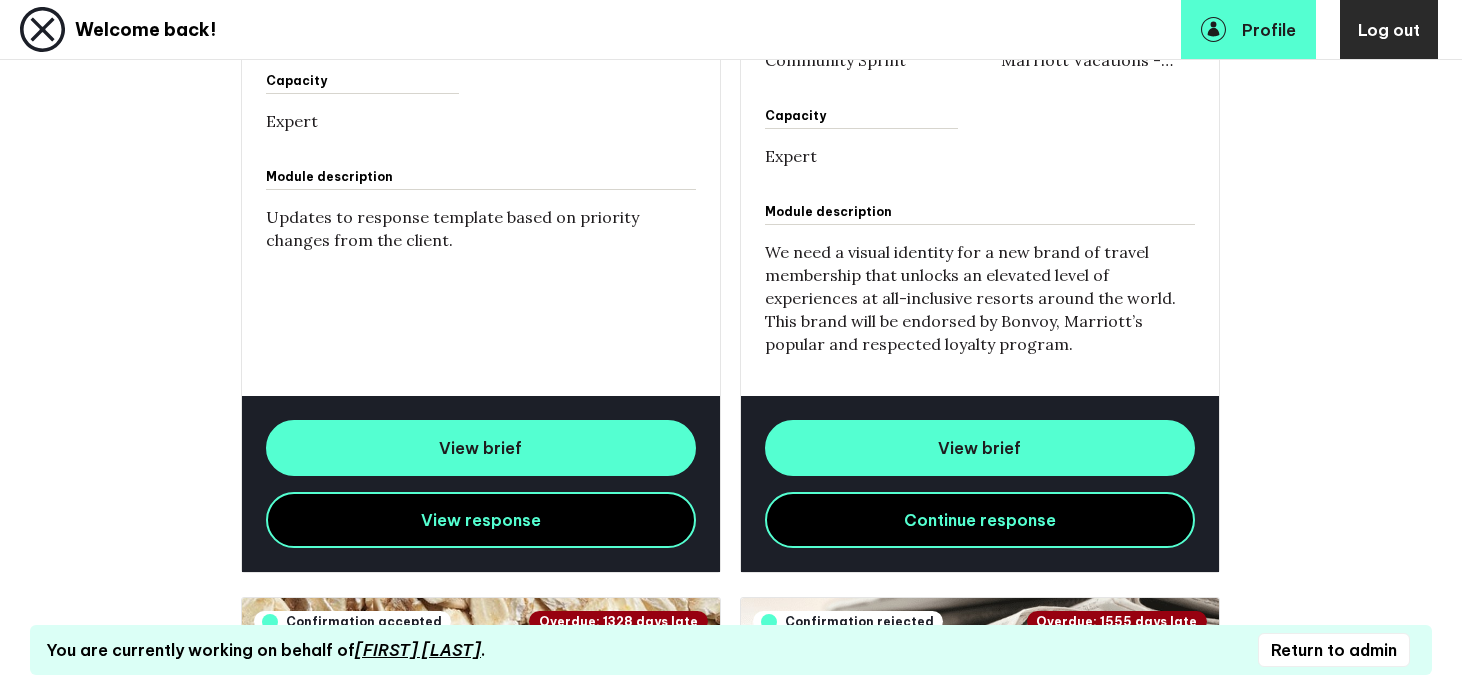 scroll, scrollTop: 1004, scrollLeft: 0, axis: vertical 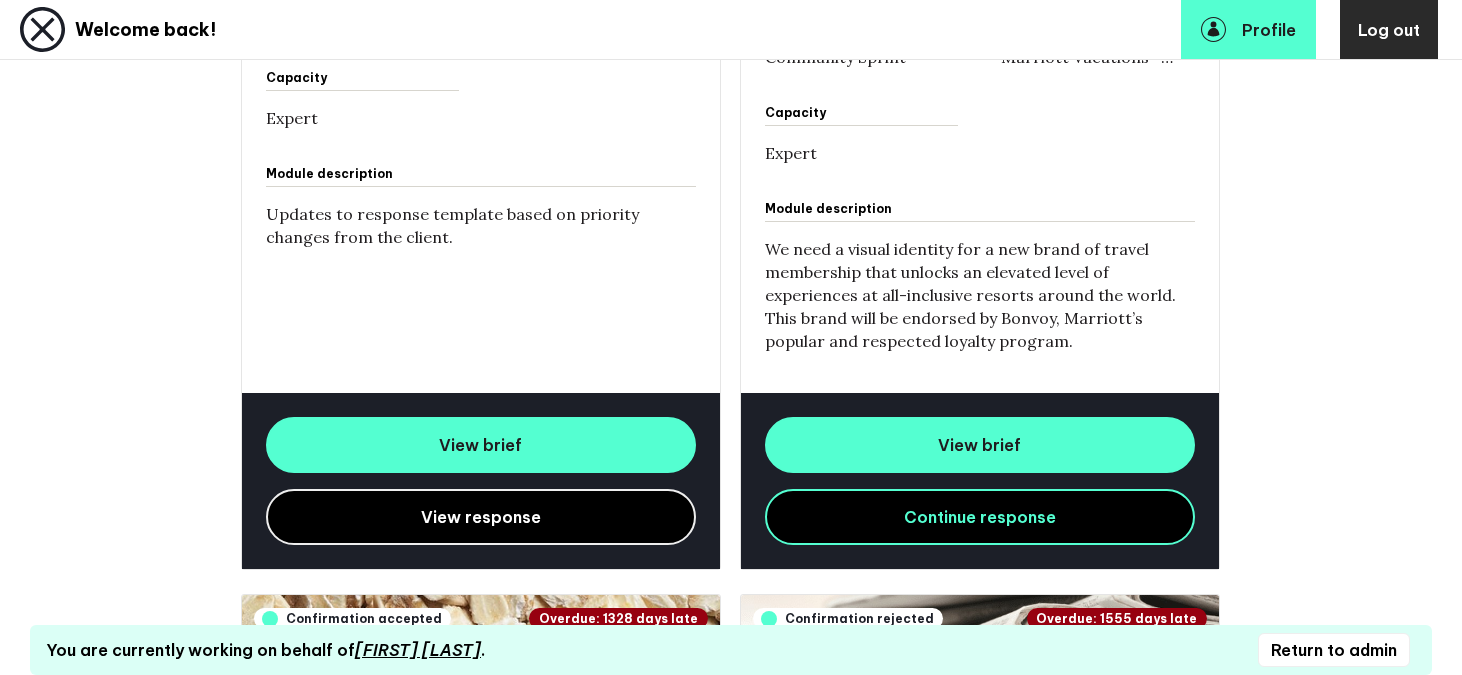 click on "View response" at bounding box center [481, 517] 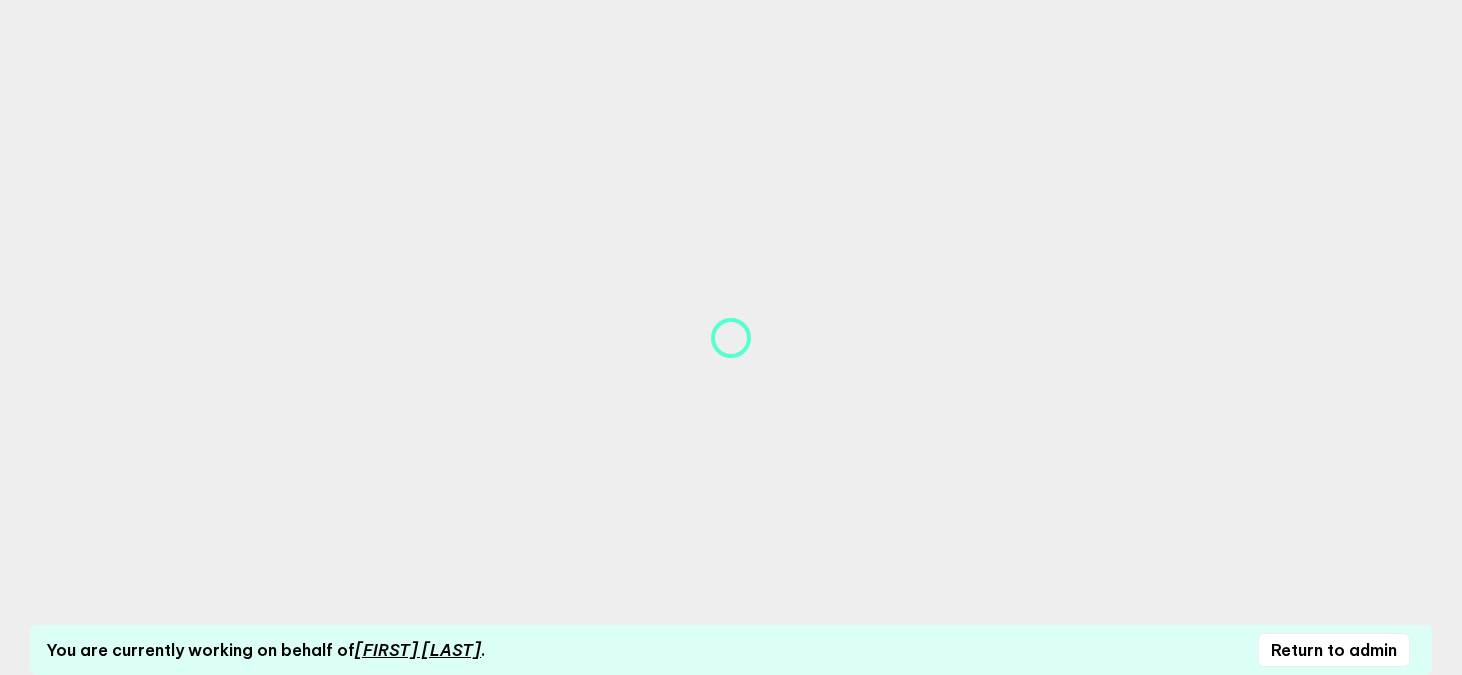 scroll, scrollTop: 0, scrollLeft: 0, axis: both 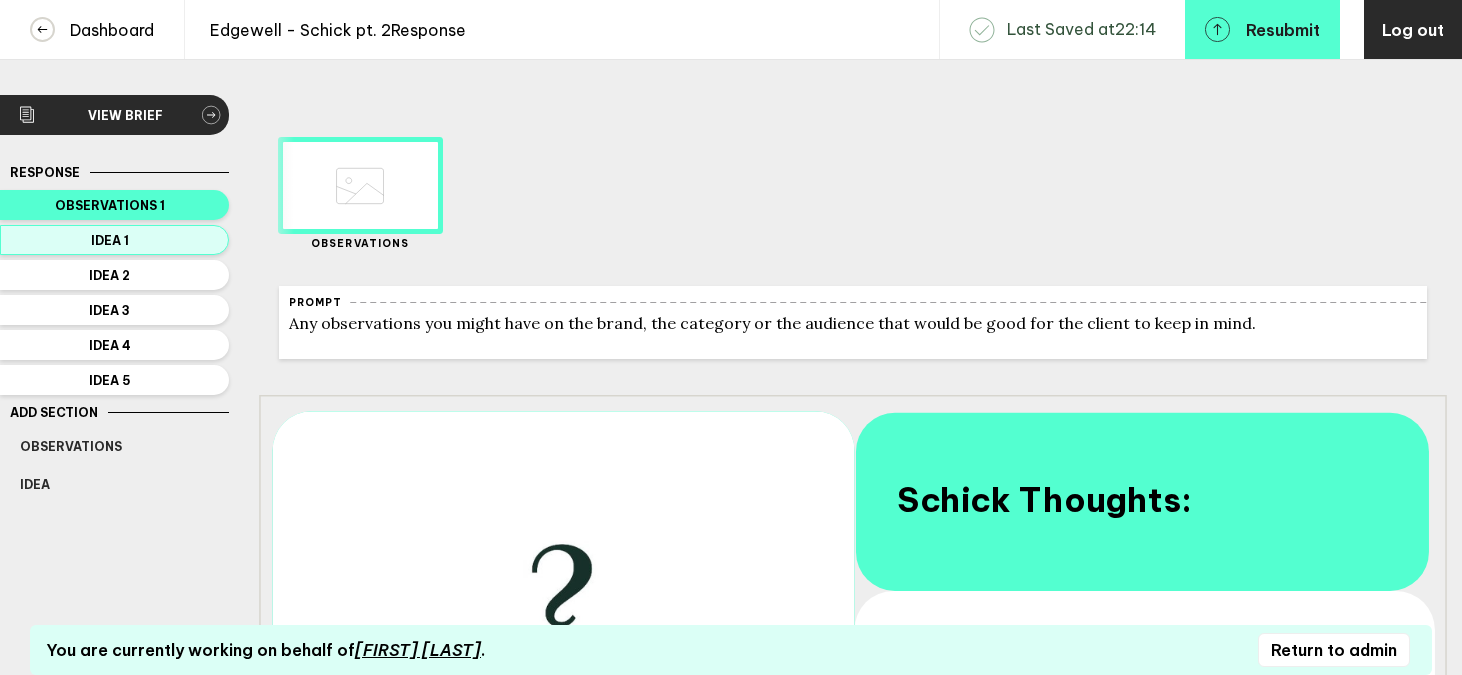 click on "Idea 1" at bounding box center [110, 205] 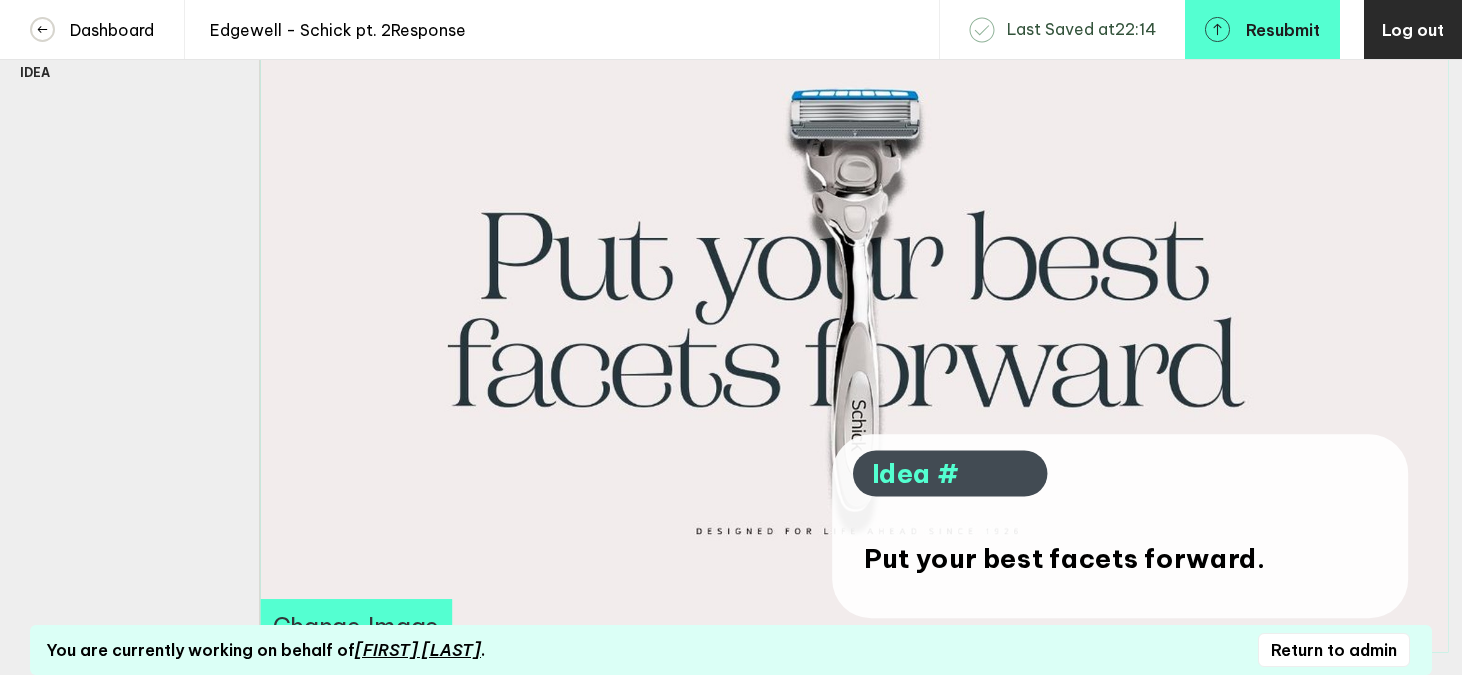 scroll, scrollTop: 414, scrollLeft: 0, axis: vertical 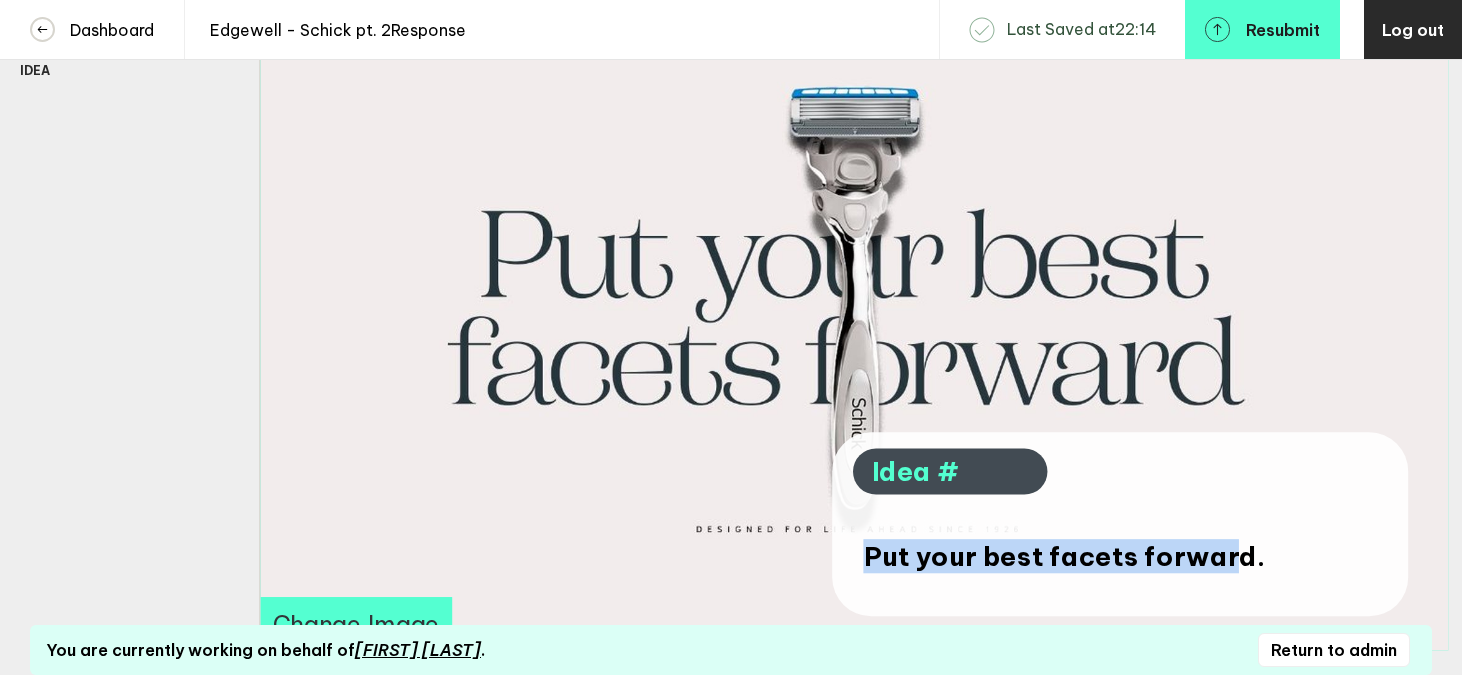 drag, startPoint x: 872, startPoint y: 565, endPoint x: 1231, endPoint y: 572, distance: 359.06824 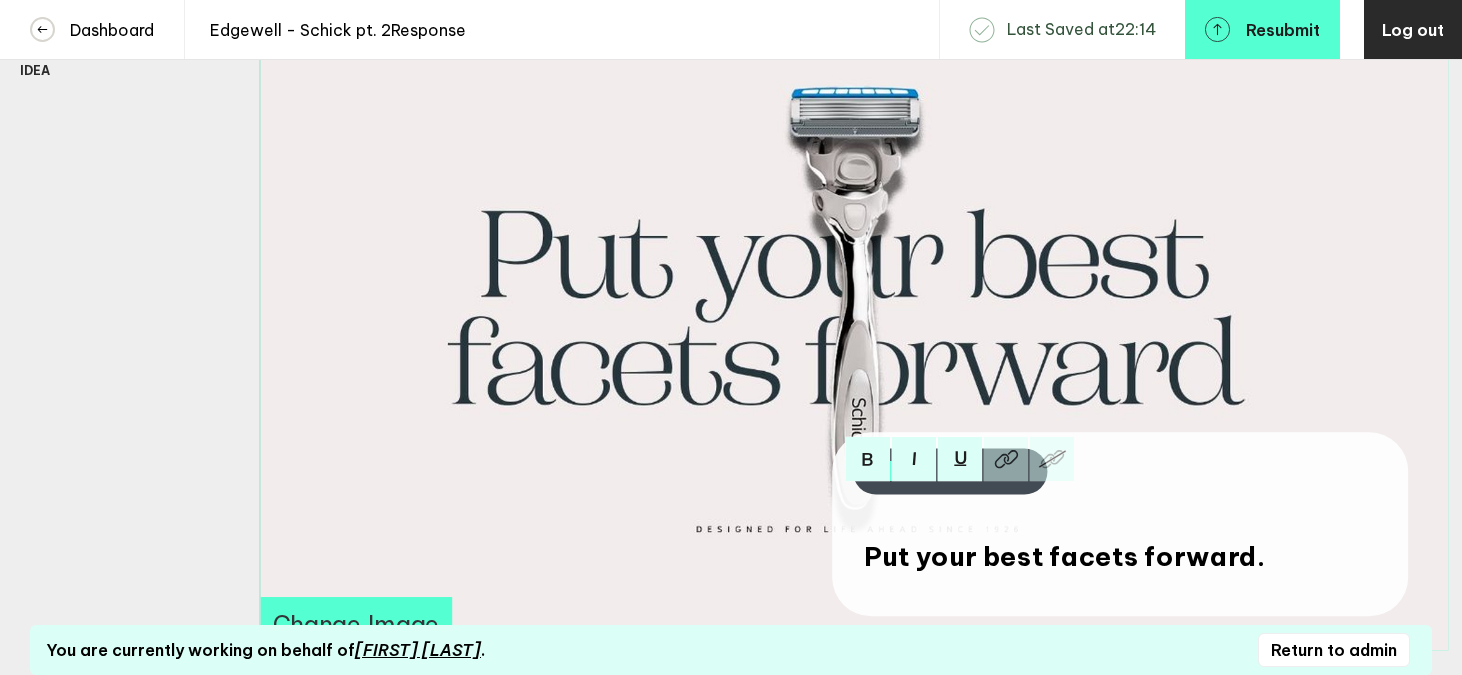click on "Put your best facets forward." at bounding box center [1064, 556] 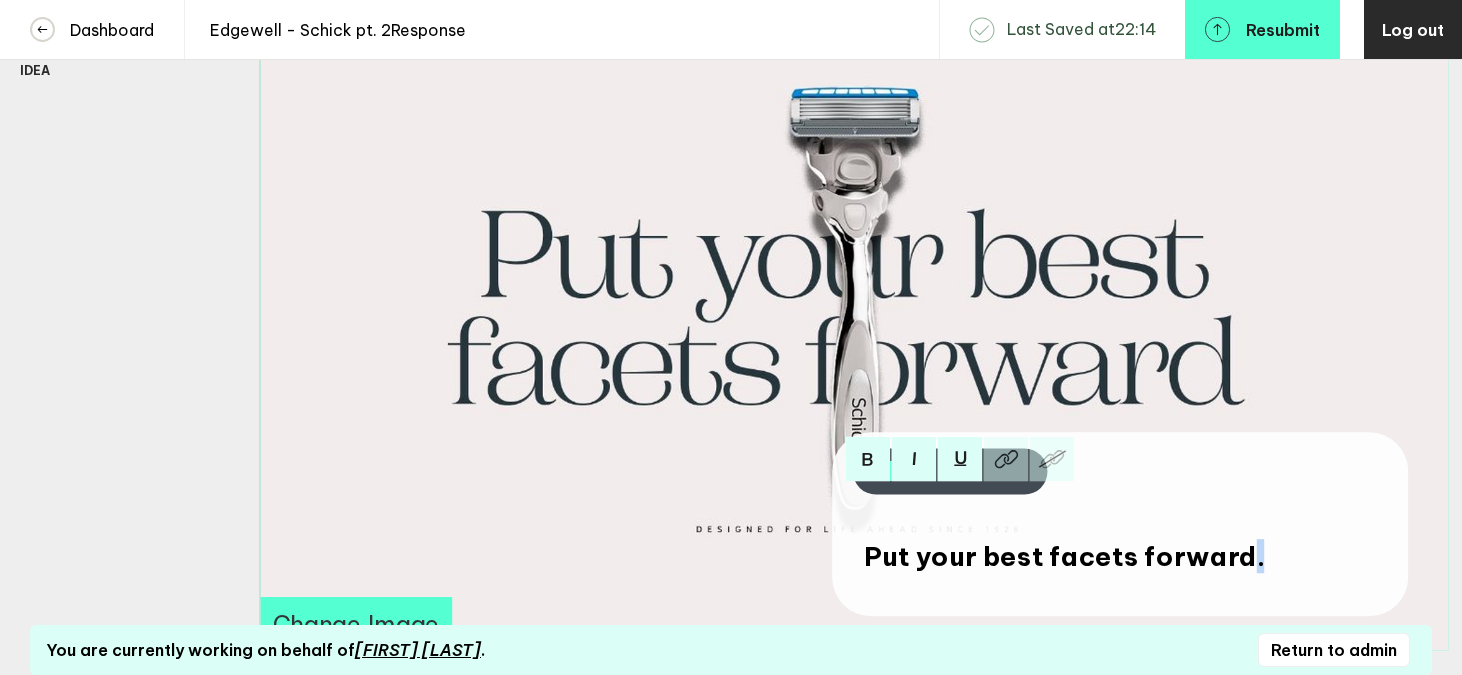 click on "Put your best facets forward." at bounding box center [1064, 556] 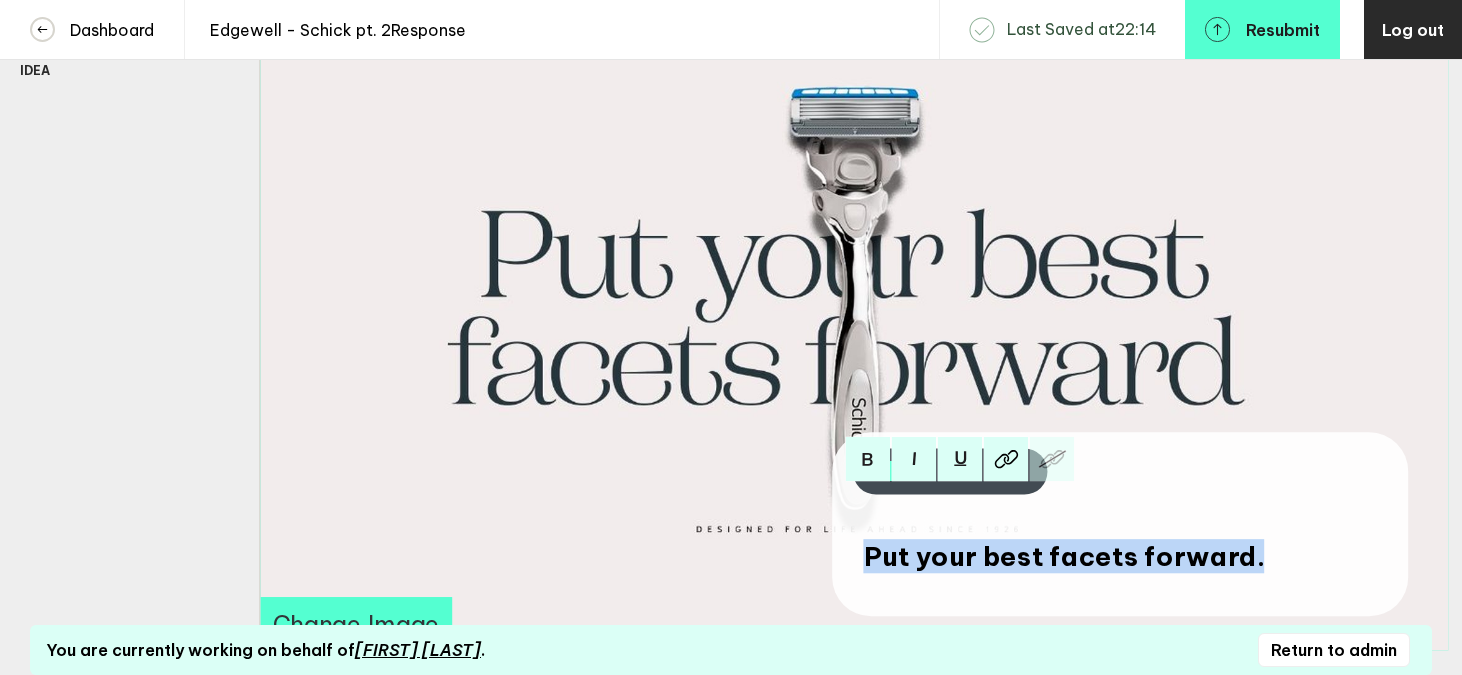 click on "Put your best facets forward." at bounding box center (1064, 556) 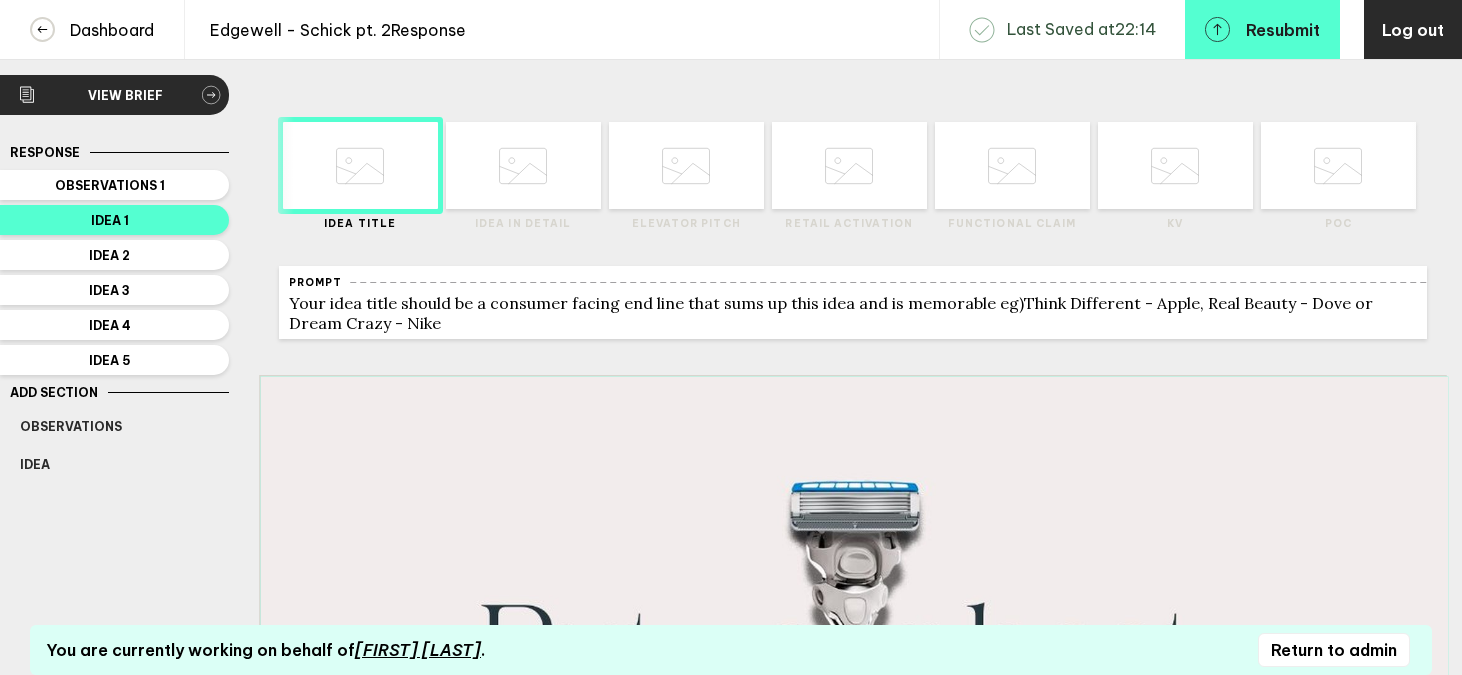 scroll, scrollTop: 0, scrollLeft: 0, axis: both 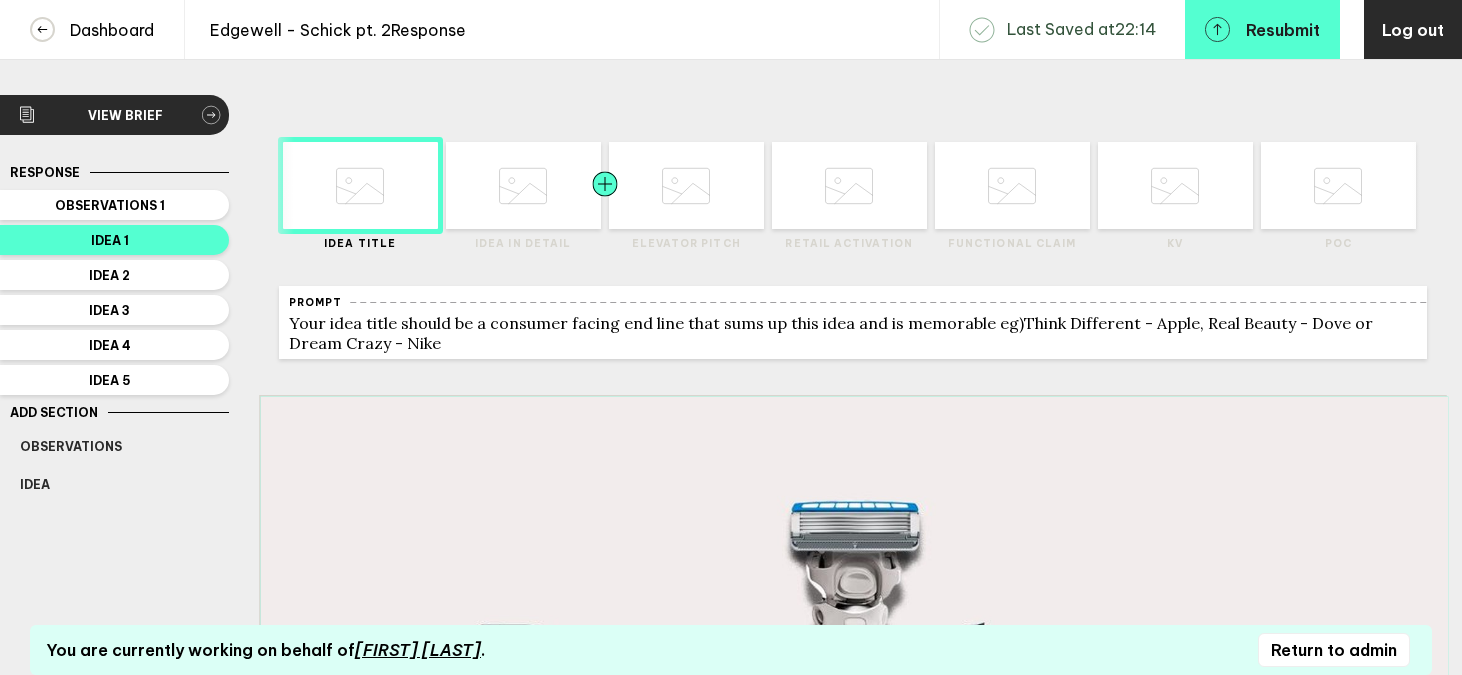 click at bounding box center [403, 185] 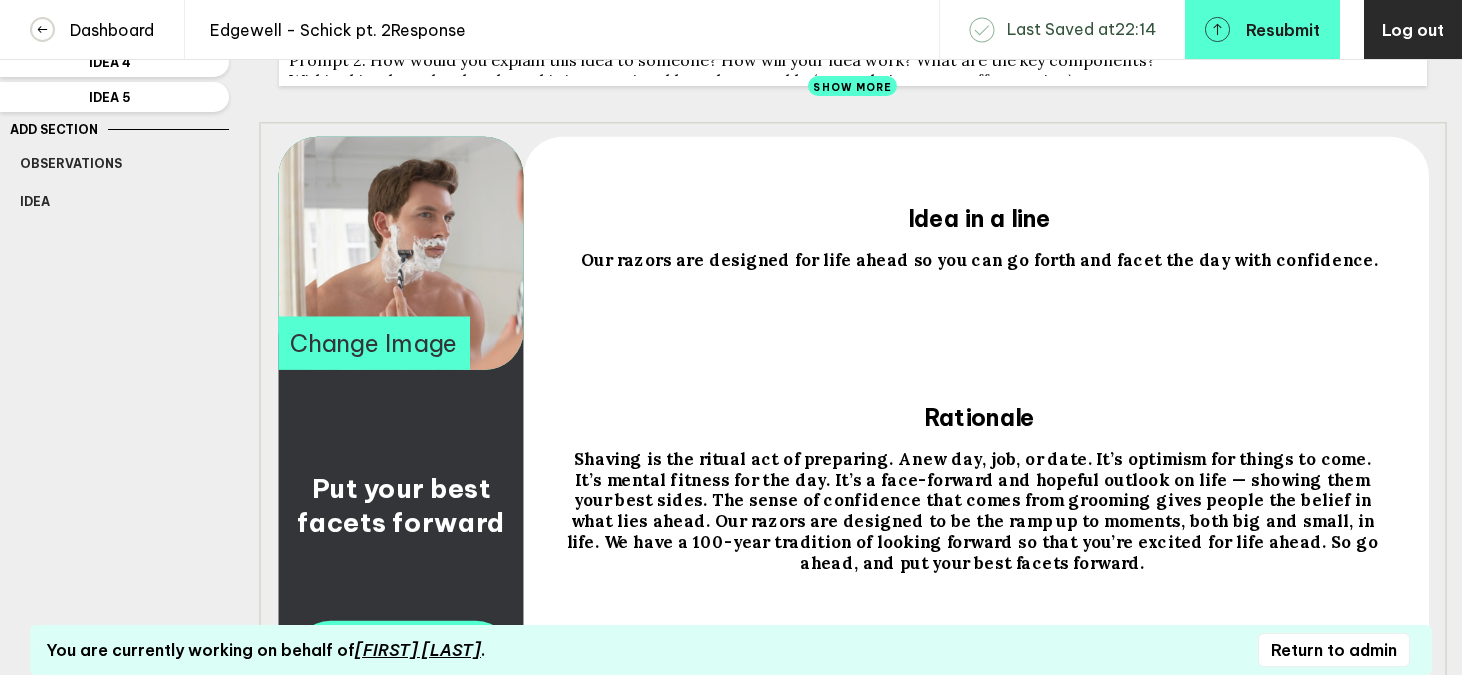 scroll, scrollTop: 284, scrollLeft: 0, axis: vertical 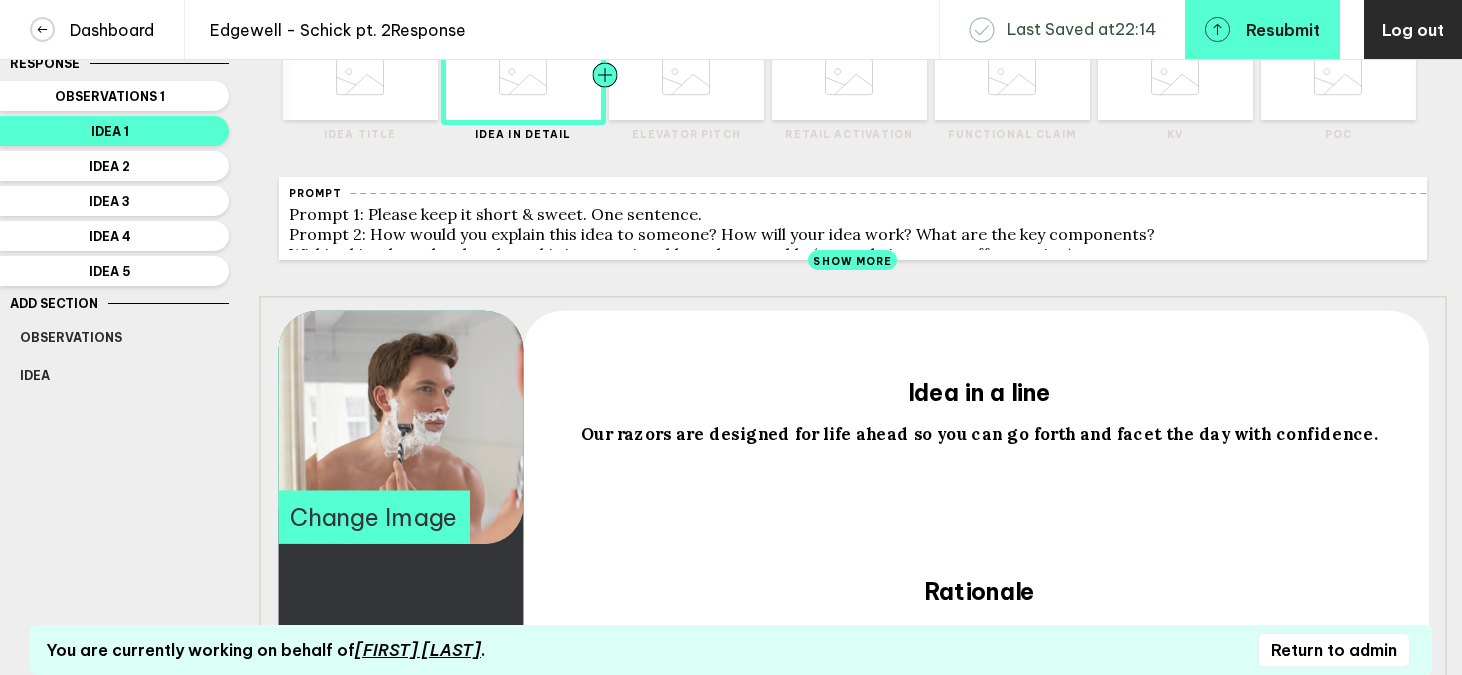 click at bounding box center (318, 76) 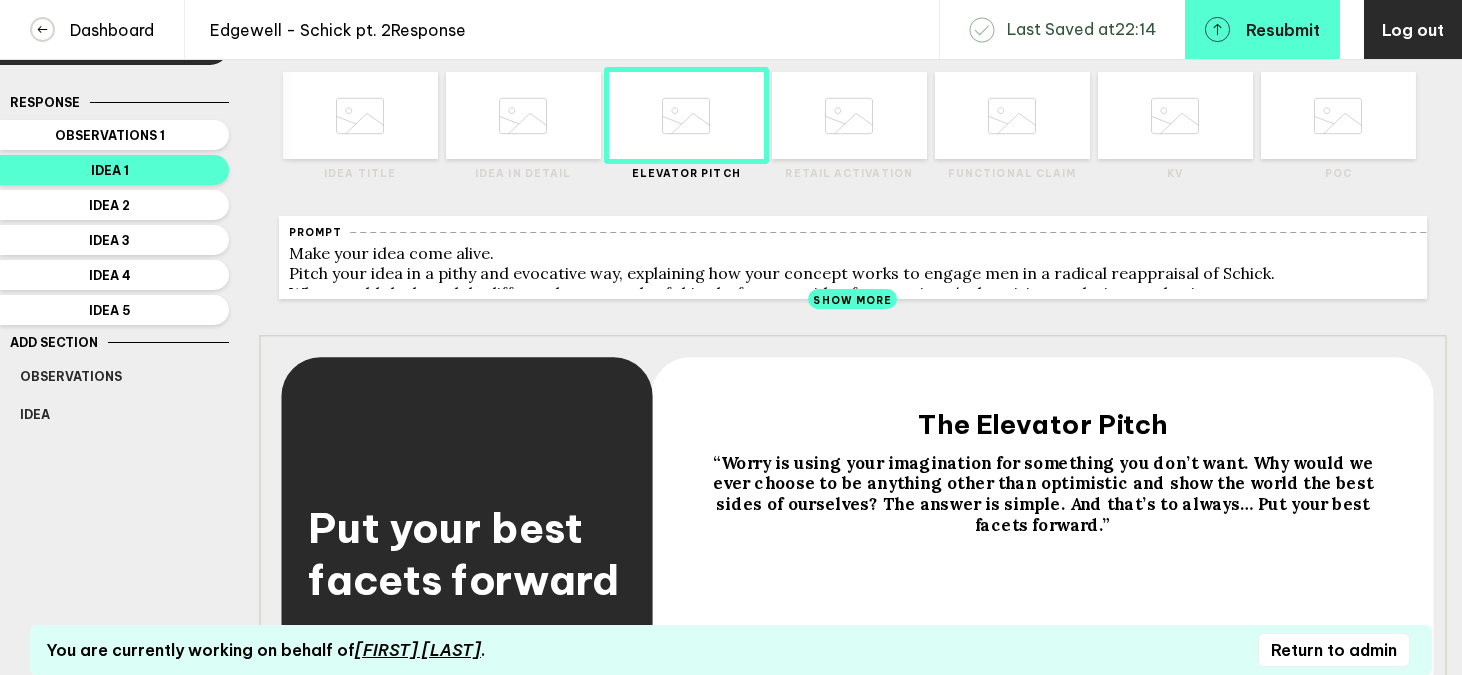 scroll, scrollTop: 65, scrollLeft: 0, axis: vertical 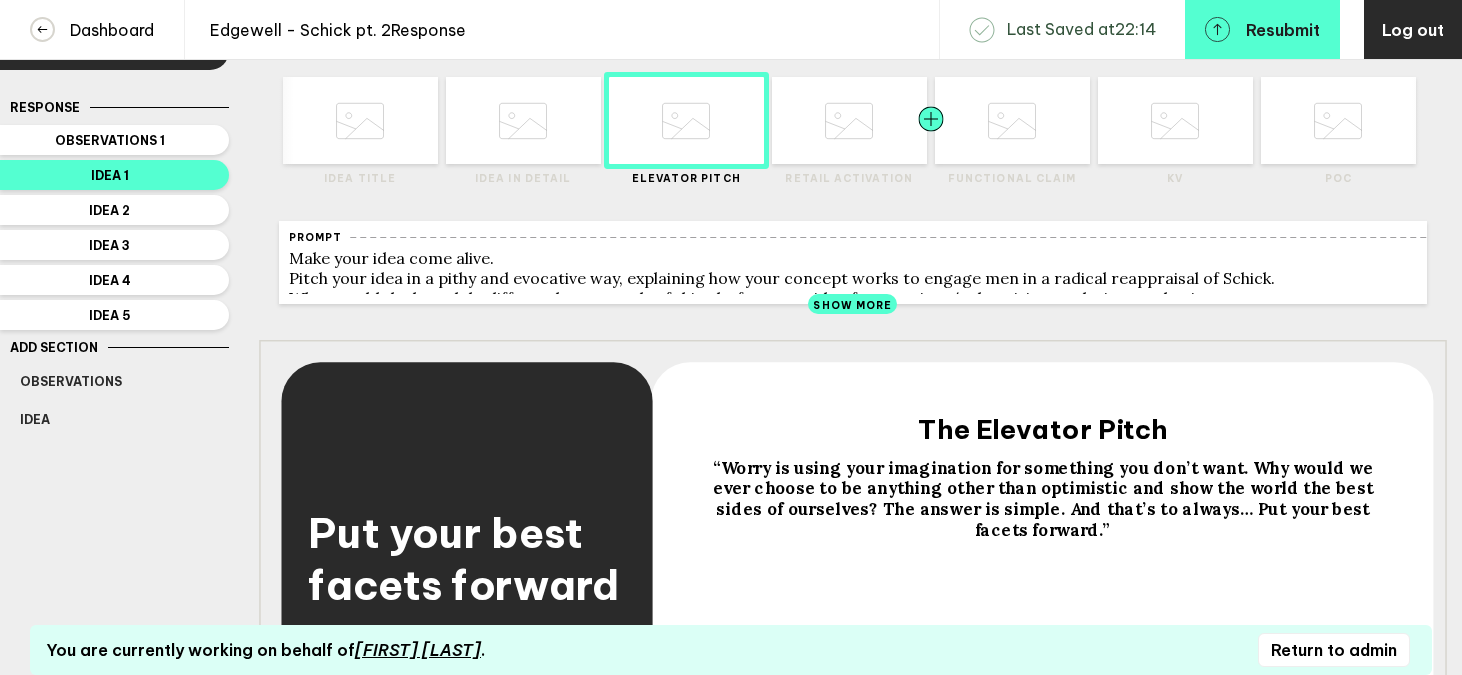 click at bounding box center (403, 120) 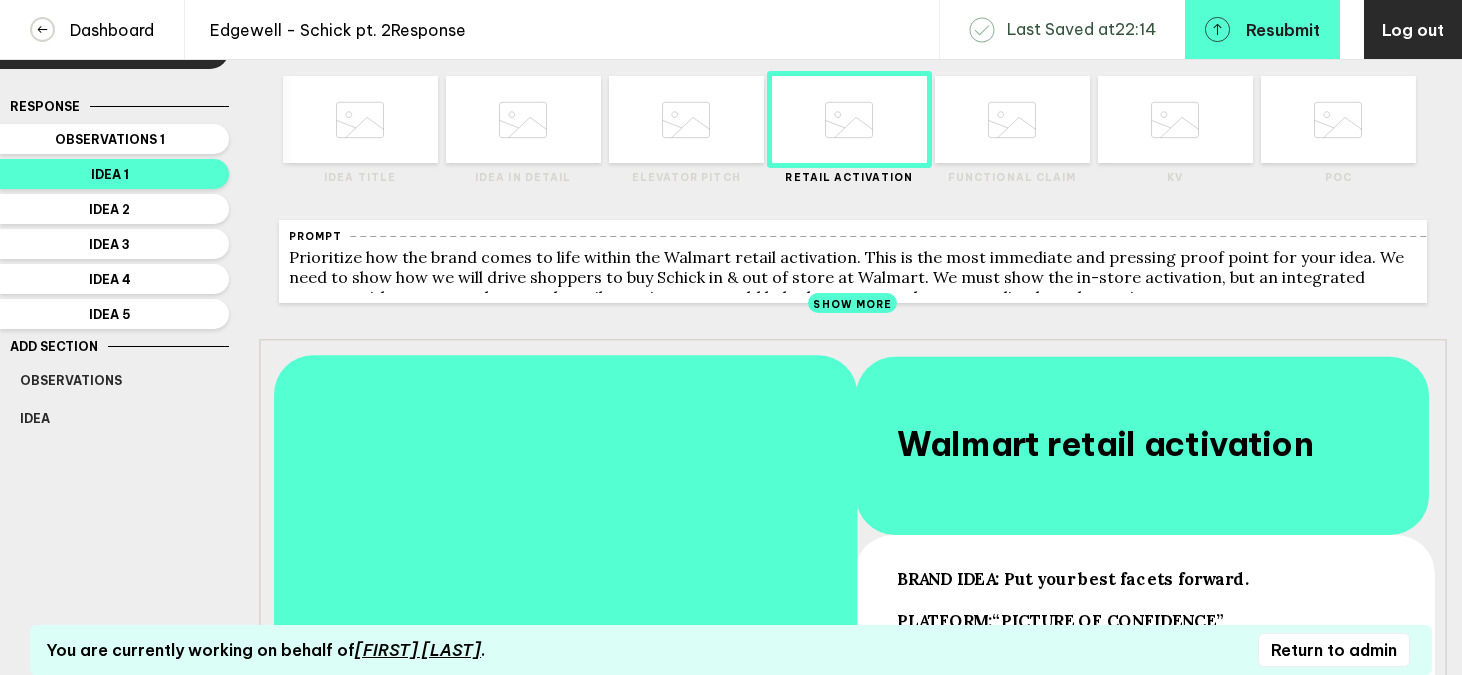 scroll, scrollTop: 65, scrollLeft: 0, axis: vertical 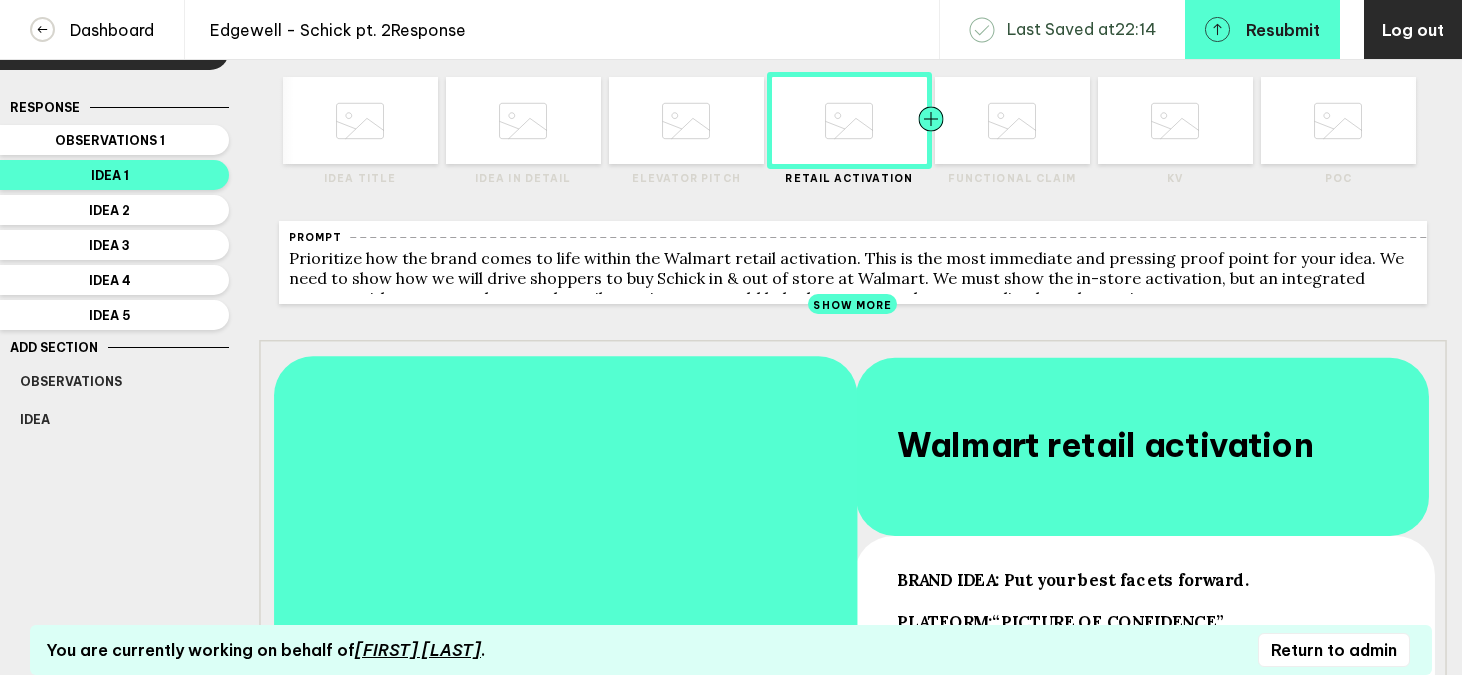 click at bounding box center (318, 120) 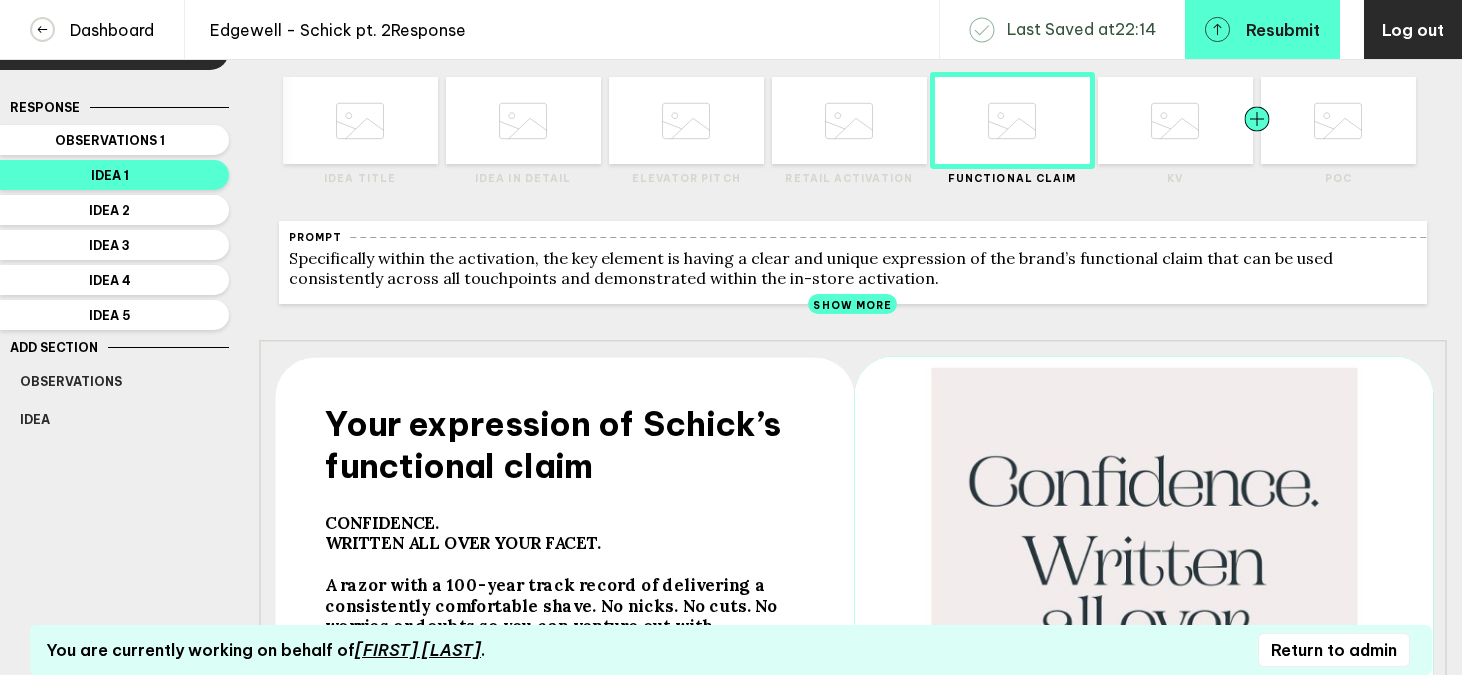 click at bounding box center [403, 120] 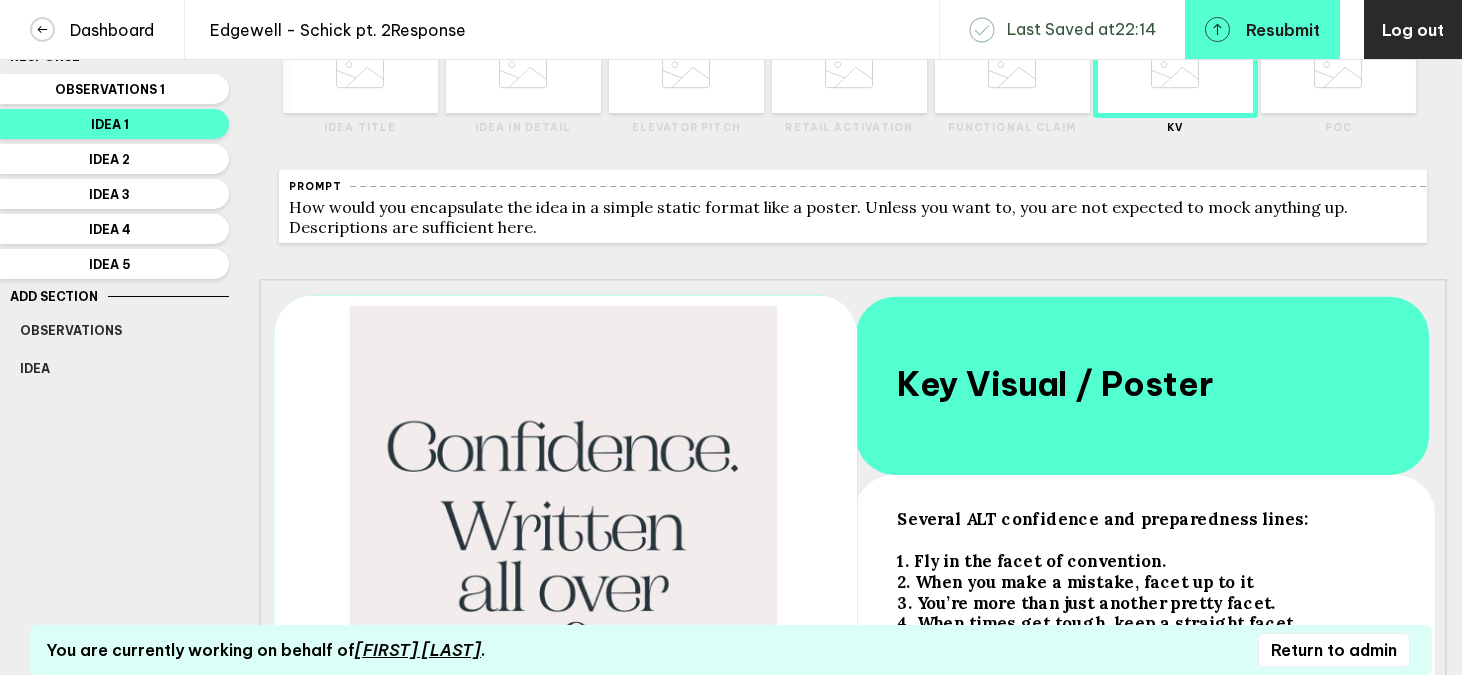 scroll, scrollTop: 107, scrollLeft: 0, axis: vertical 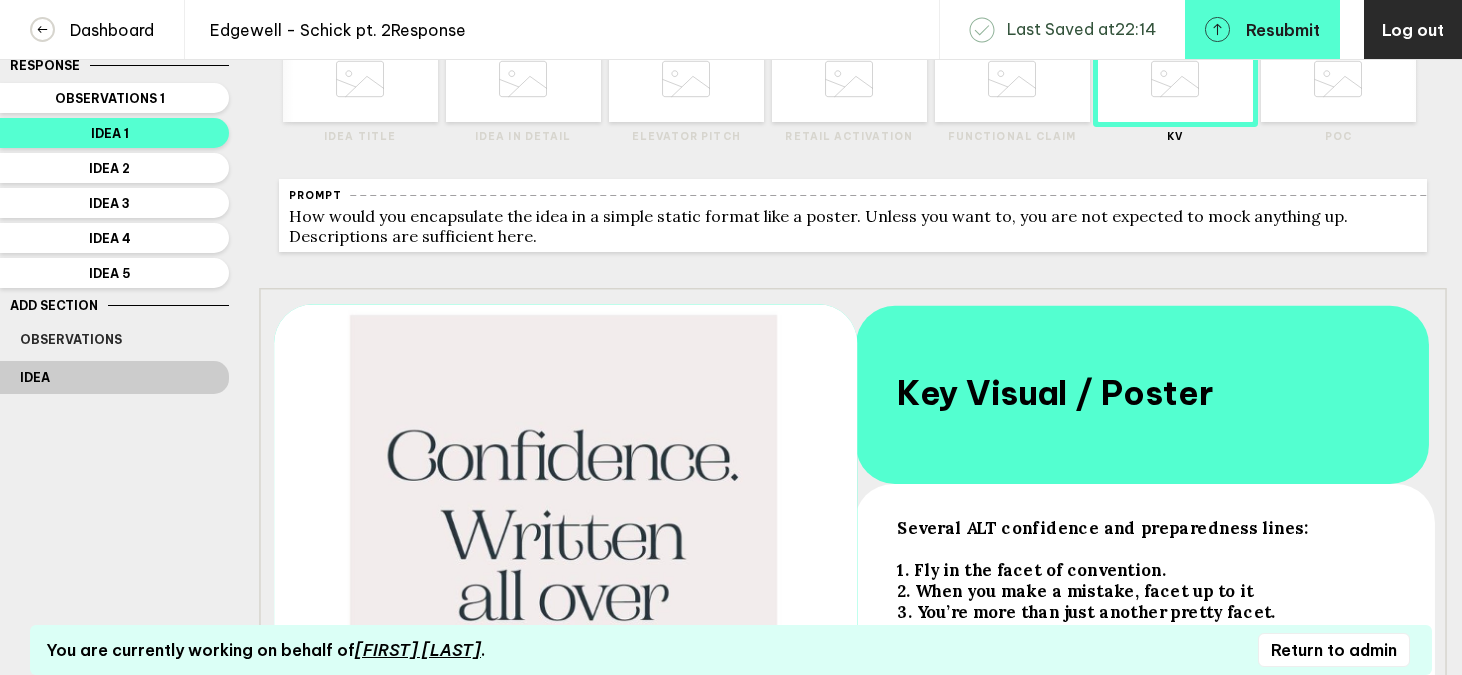 click on "Idea" at bounding box center [114, 377] 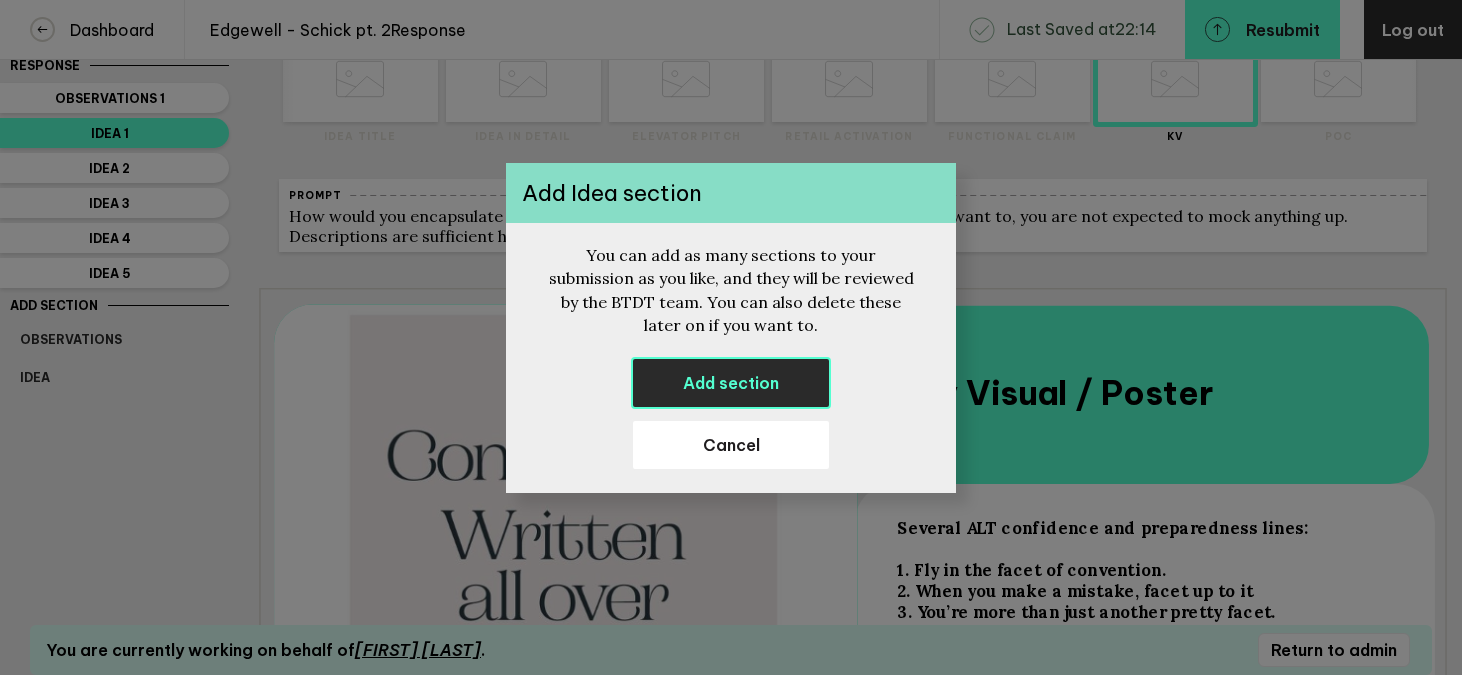 click on "Add section" at bounding box center [731, 383] 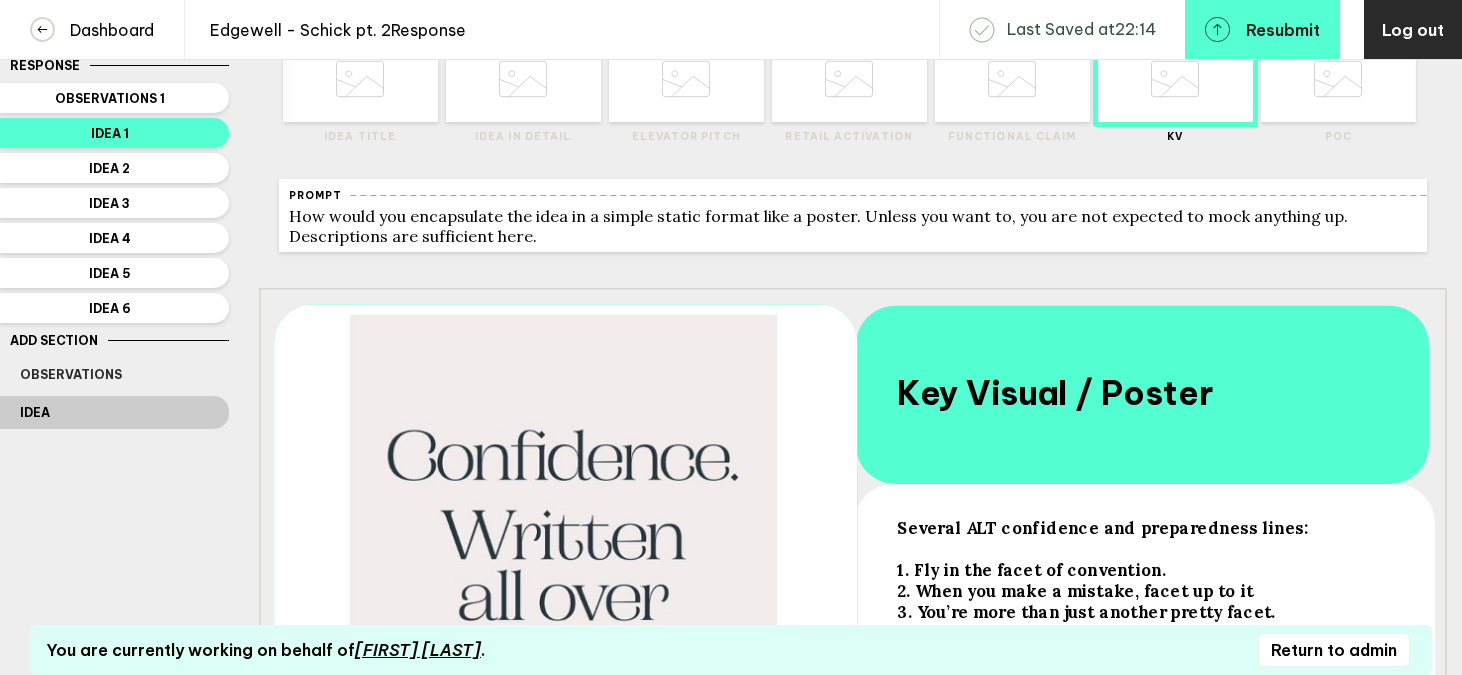 click on "Idea" at bounding box center (114, 412) 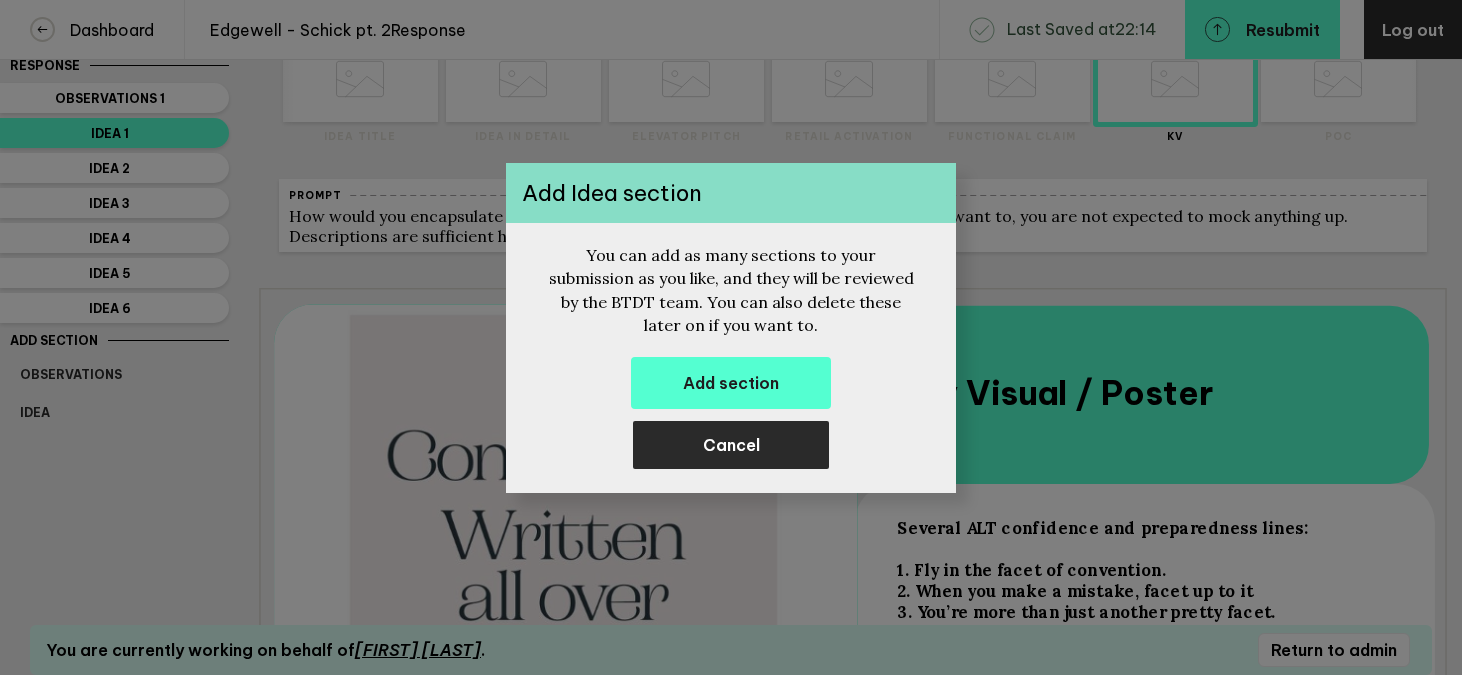 click on "Cancel" at bounding box center [731, 445] 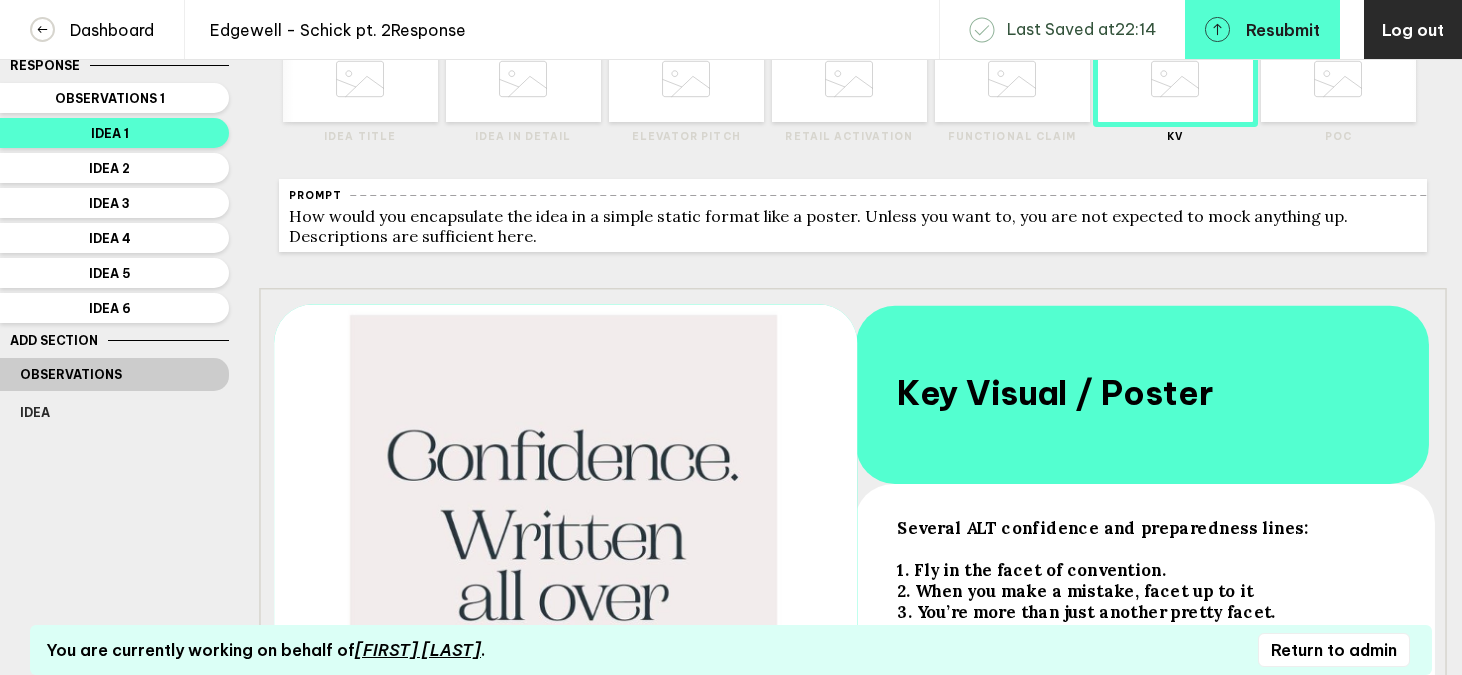 click on "Observations" at bounding box center (114, 374) 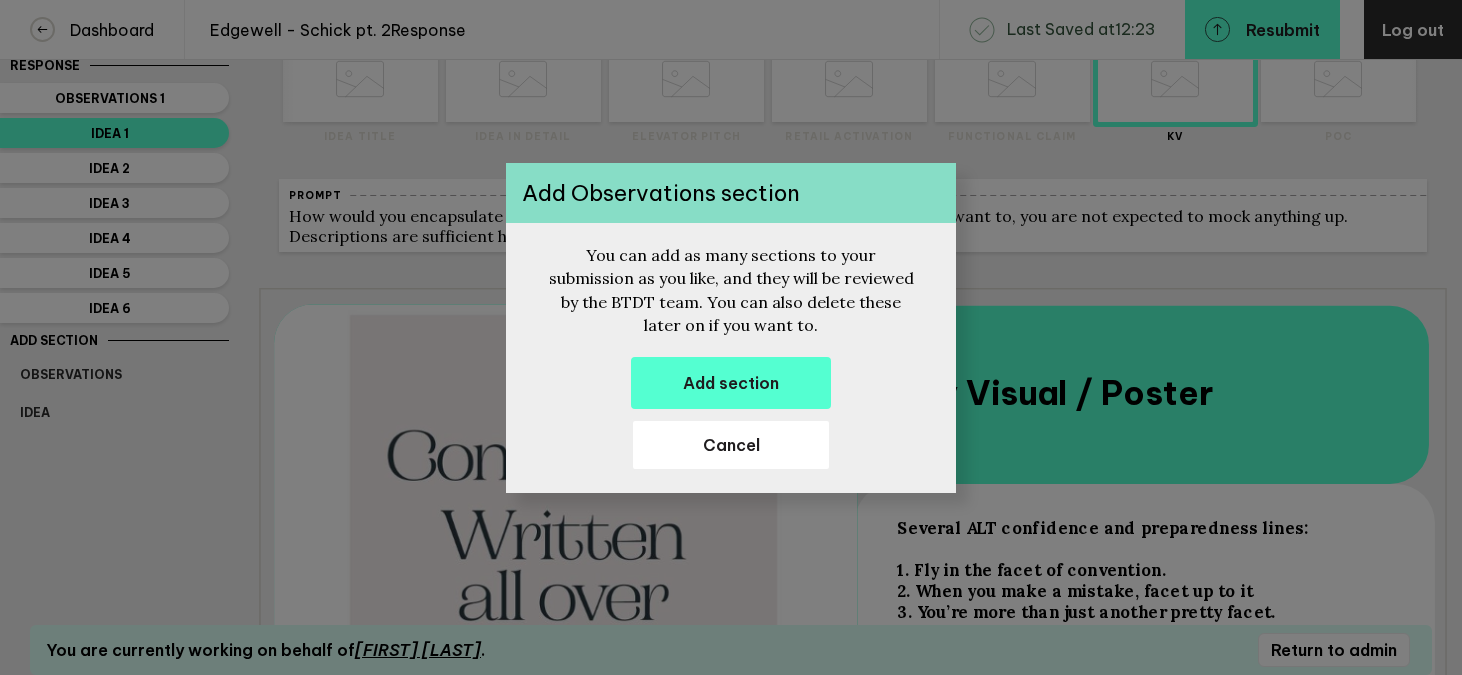 click at bounding box center (731, 337) 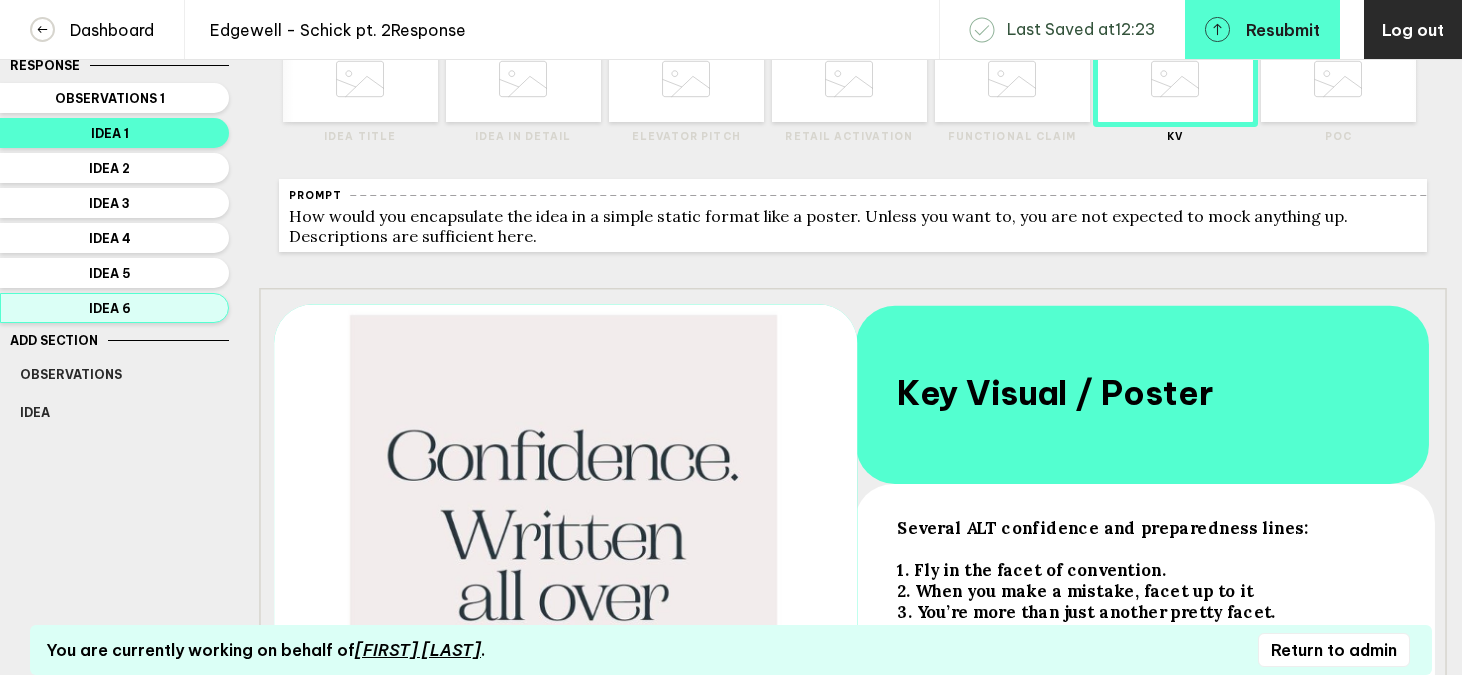 click on "Idea 6" at bounding box center (110, 98) 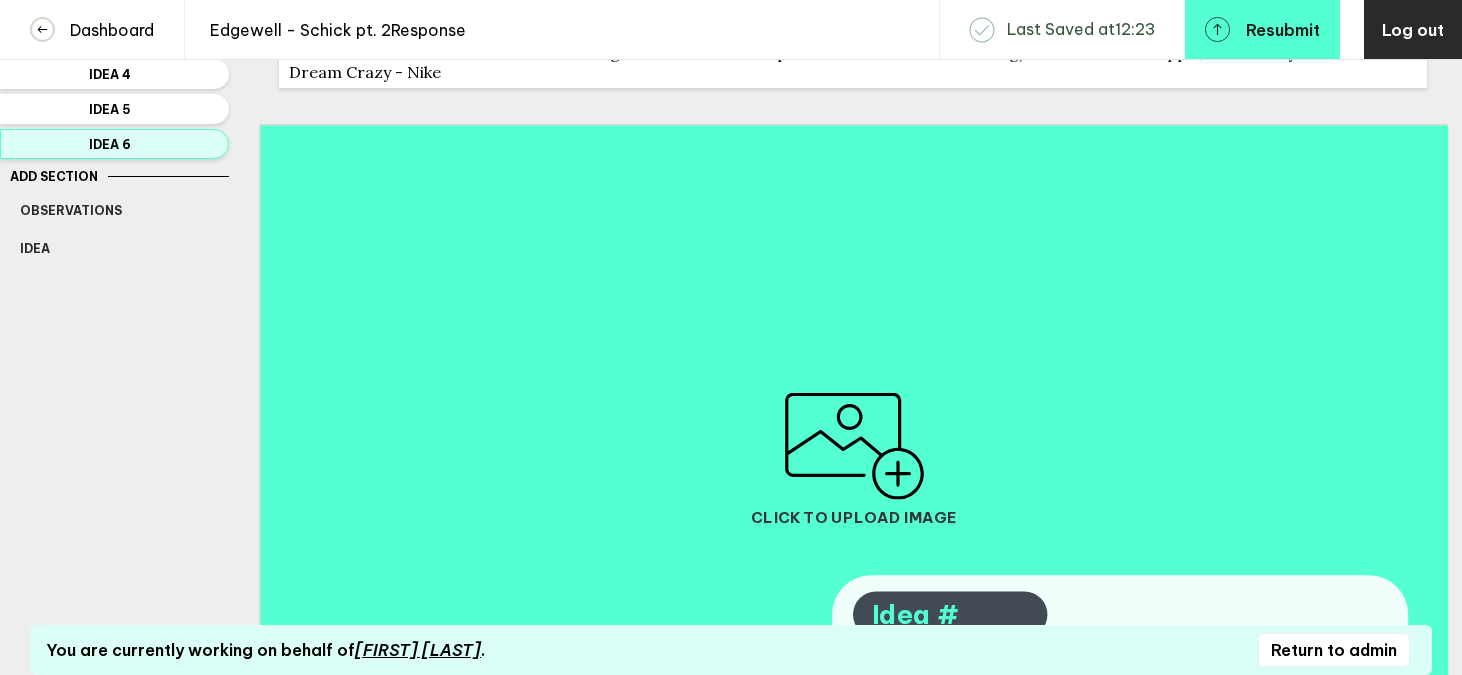 scroll, scrollTop: 508, scrollLeft: 0, axis: vertical 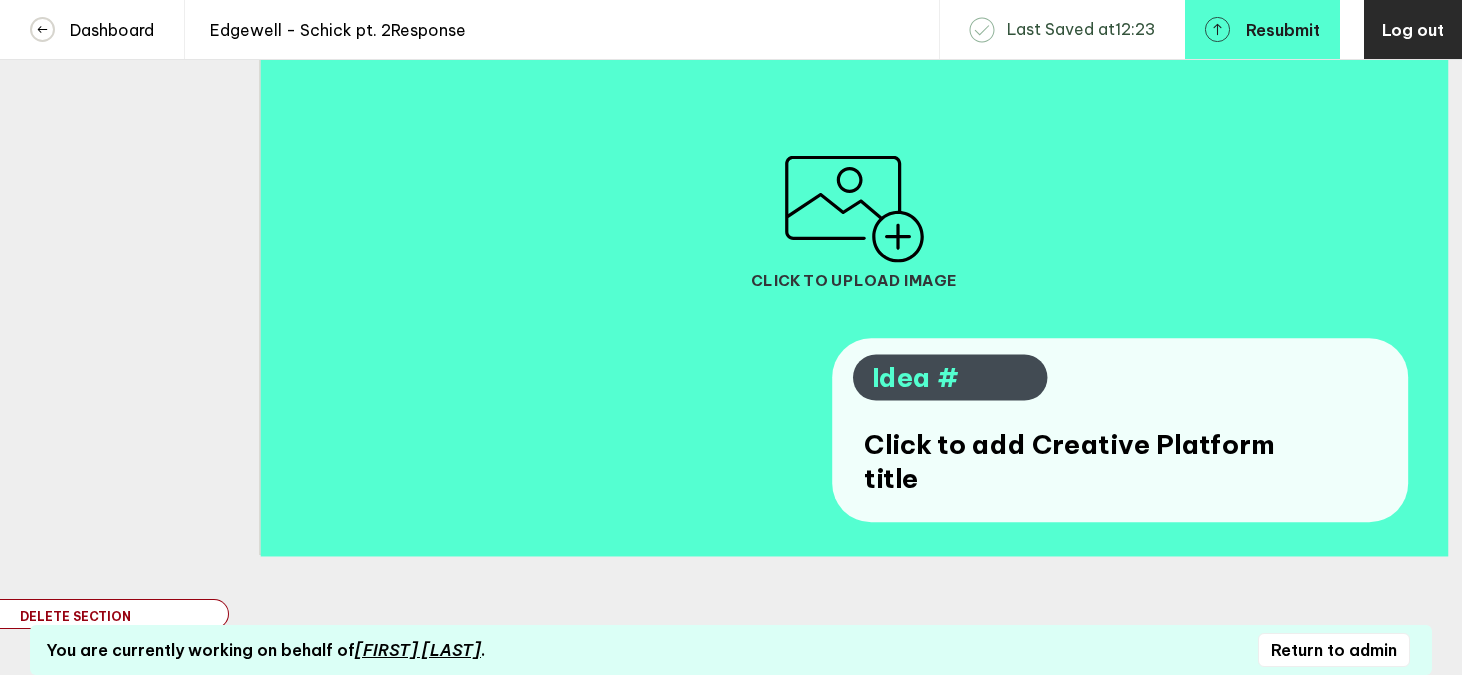 click on "Click to add Creative Platform title" at bounding box center (1071, 462) 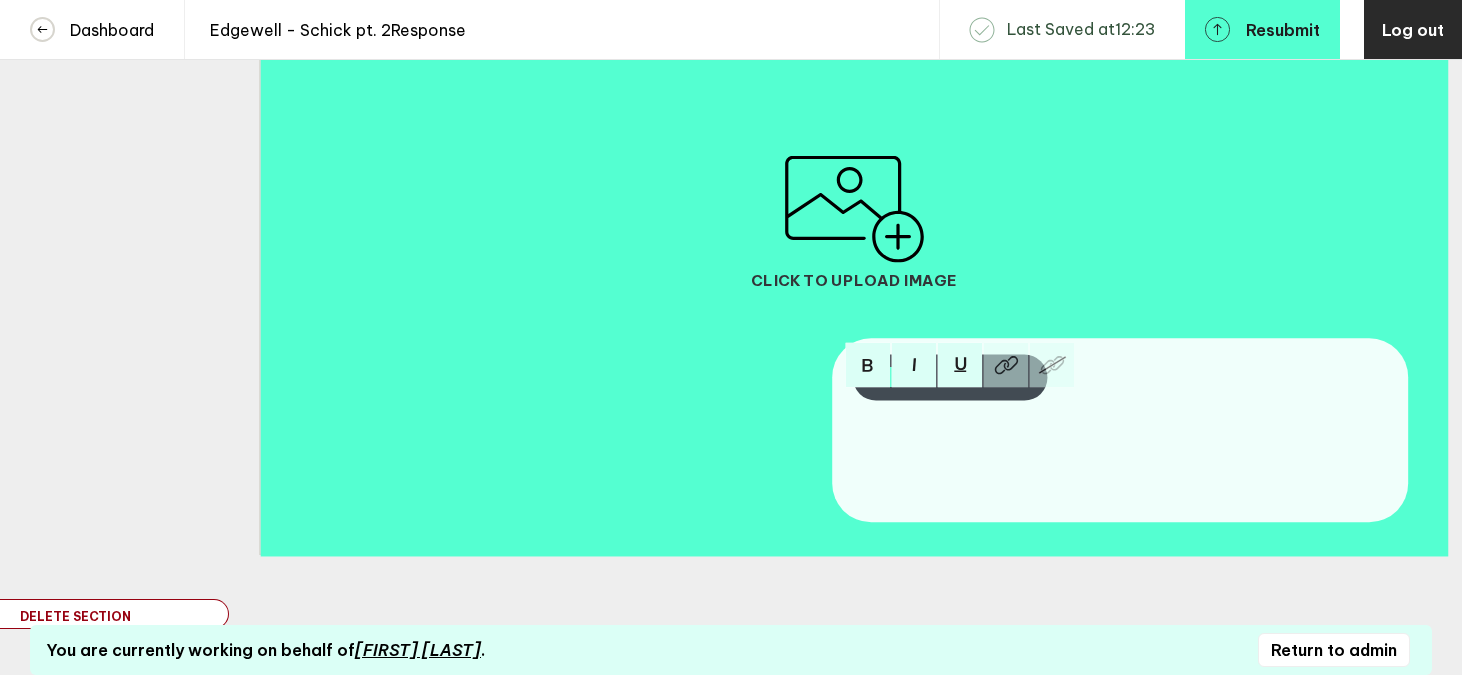 click at bounding box center [1071, 462] 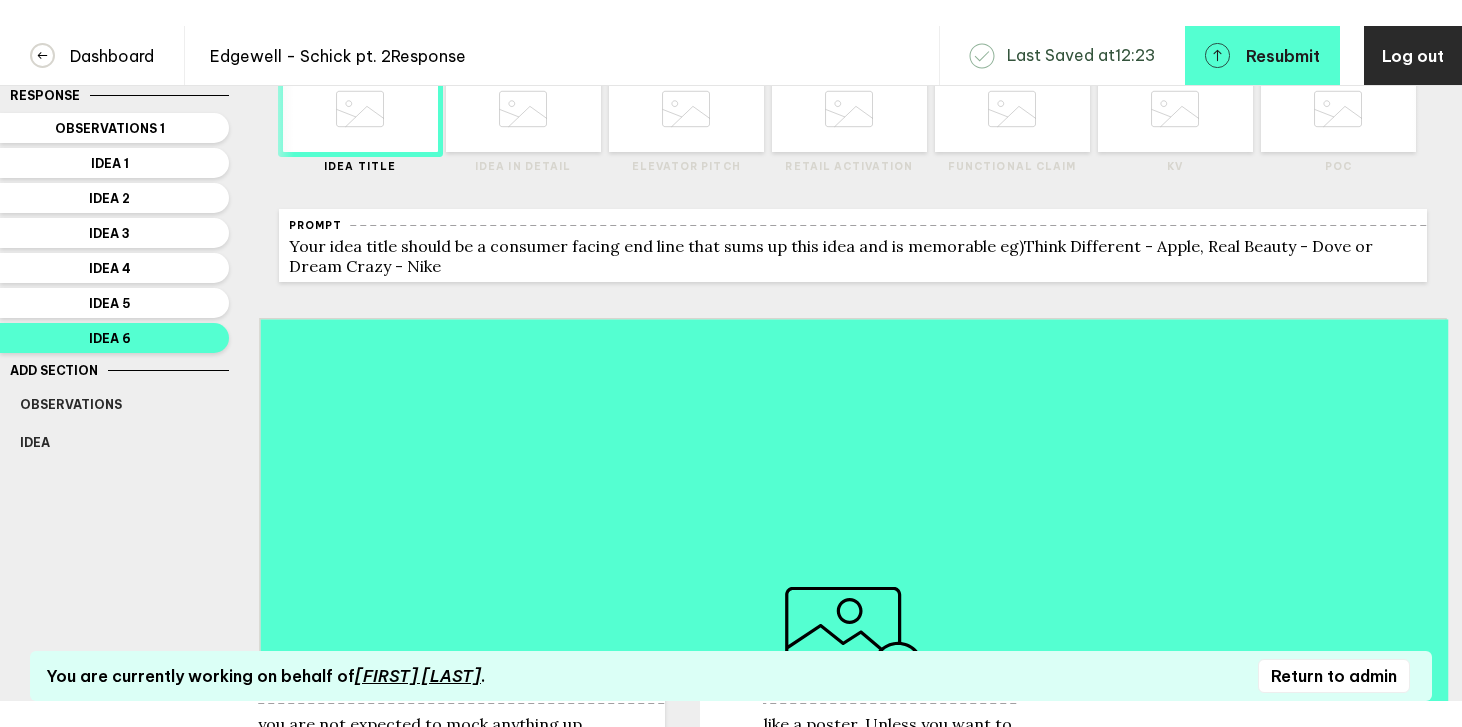 scroll, scrollTop: 0, scrollLeft: 0, axis: both 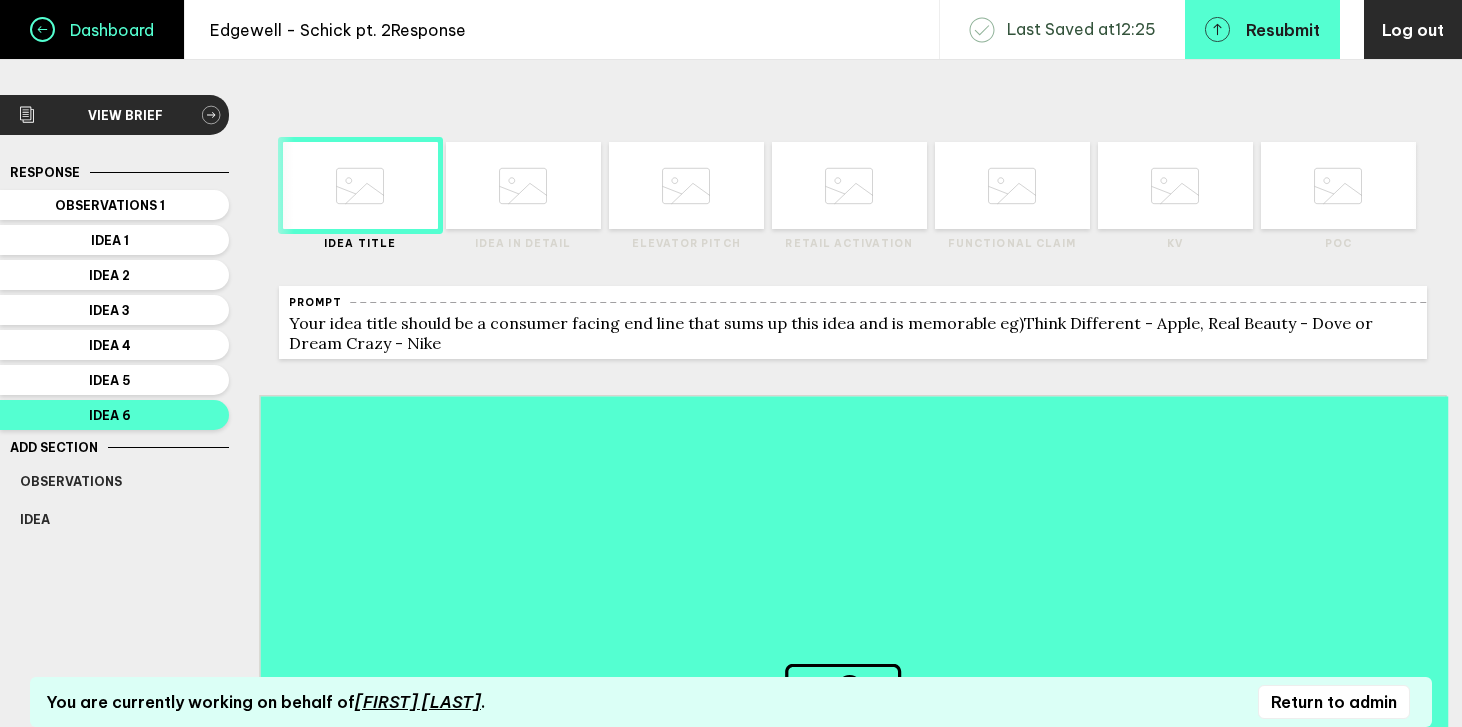 click on "Dashboard" at bounding box center (104, 30) 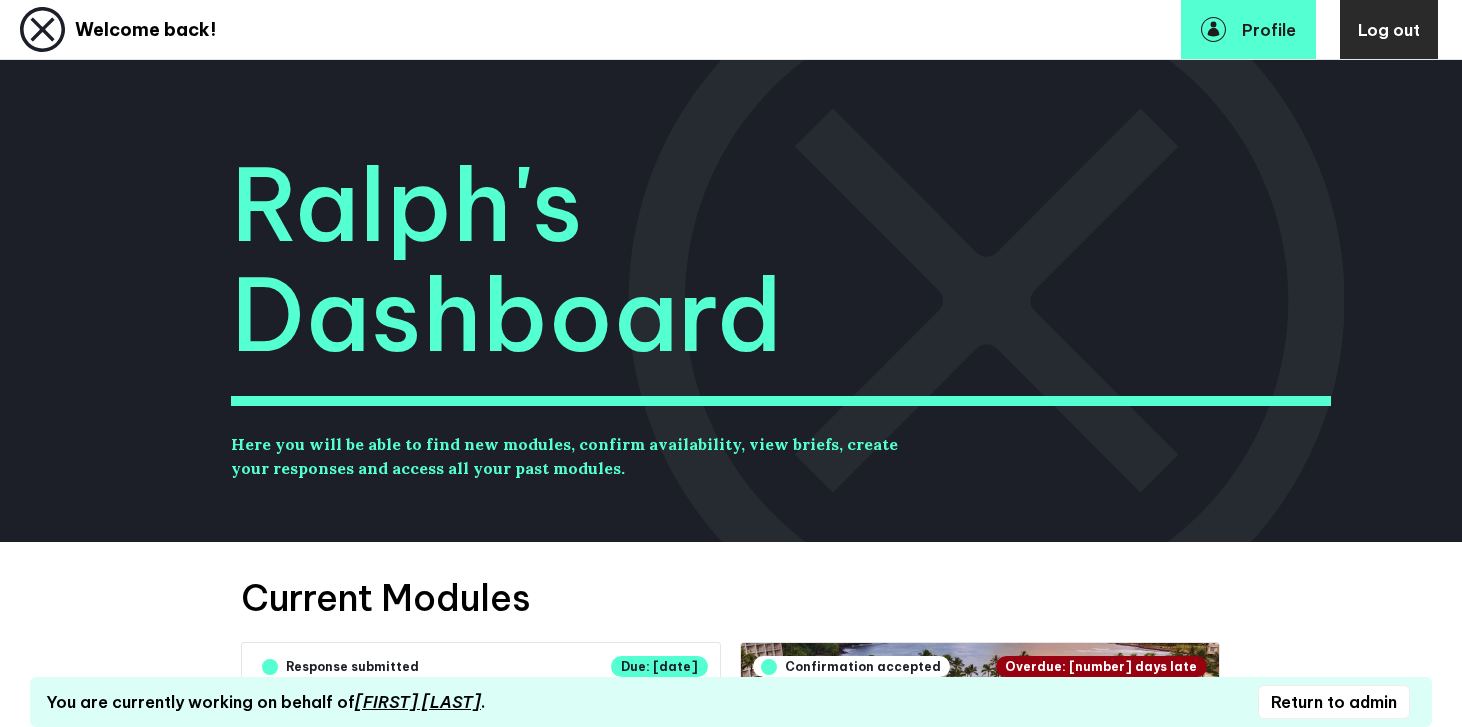 click on "Return to admin" at bounding box center (1334, 702) 